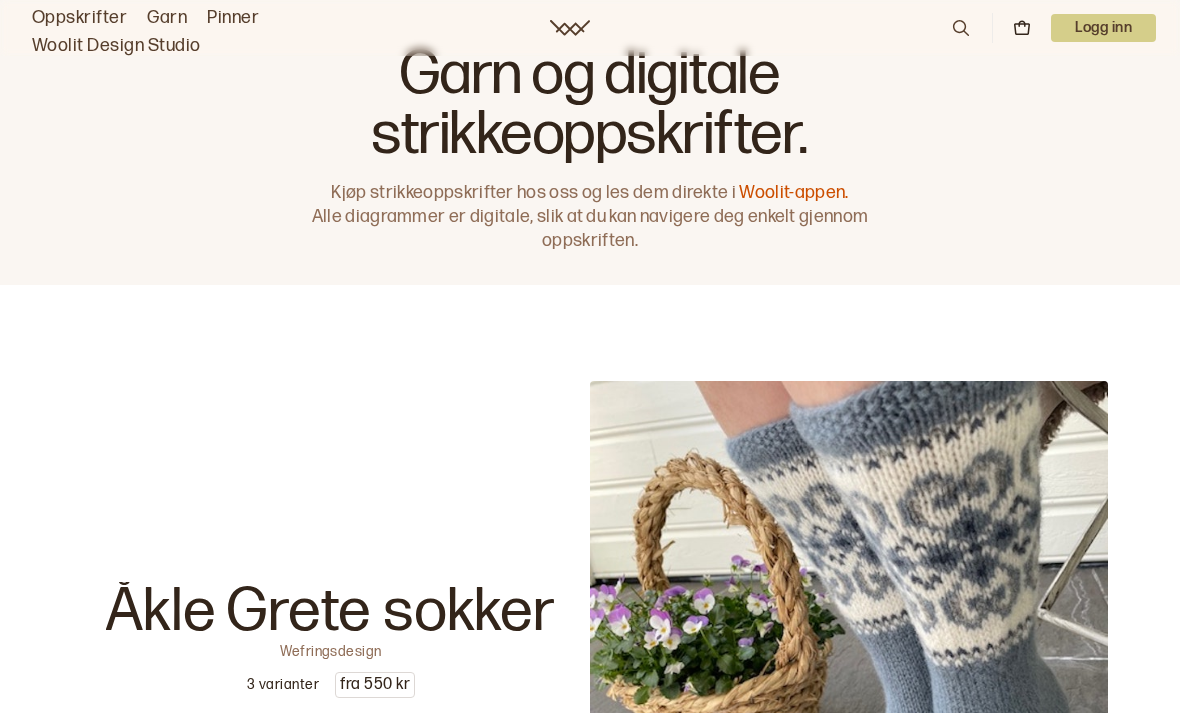 scroll, scrollTop: 0, scrollLeft: 0, axis: both 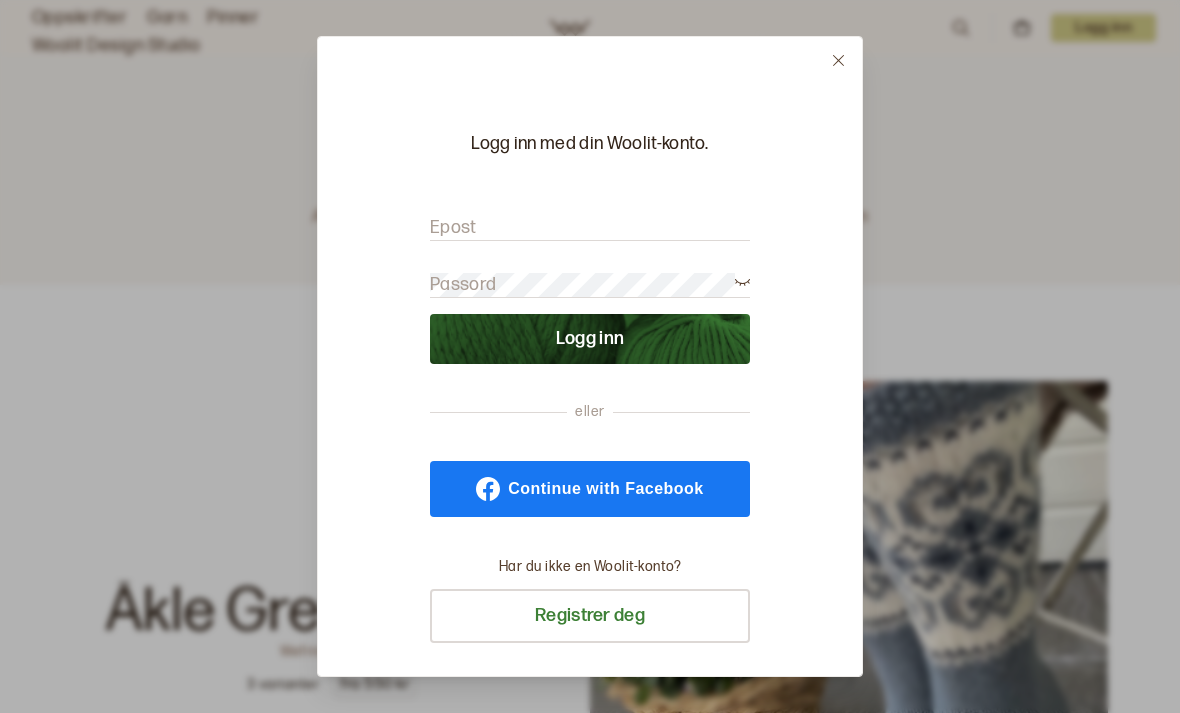 click on "Epost" at bounding box center (590, 228) 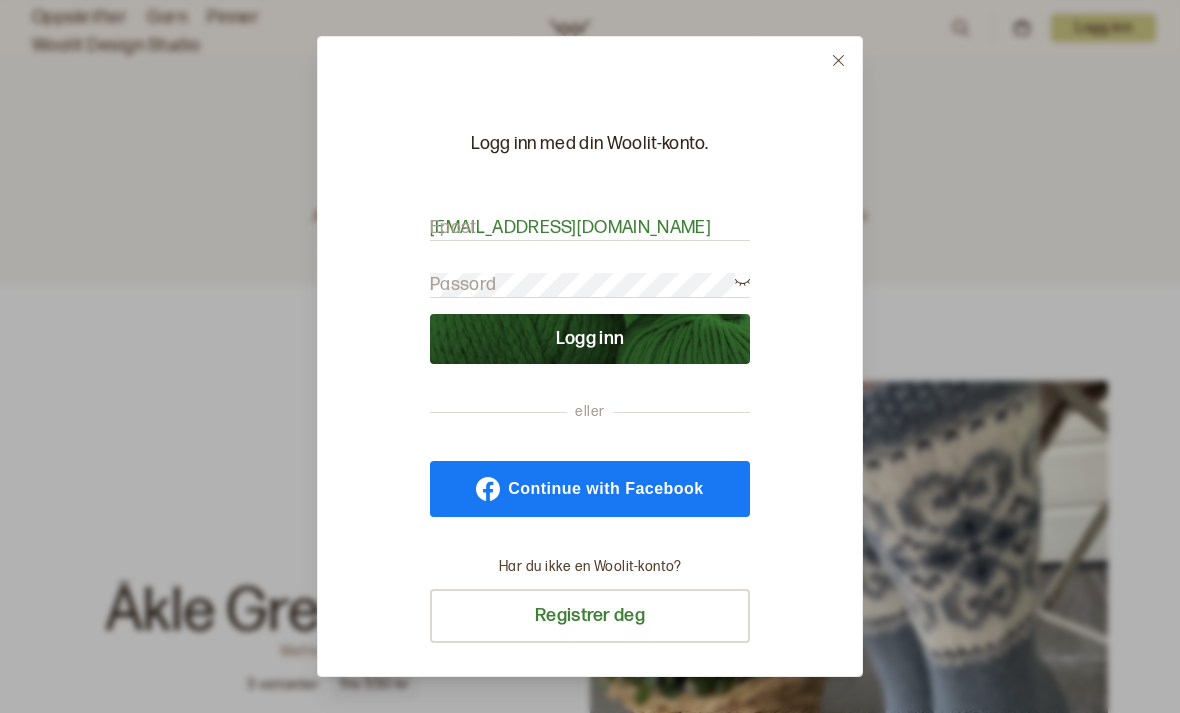 click on "Logg inn" at bounding box center [590, 339] 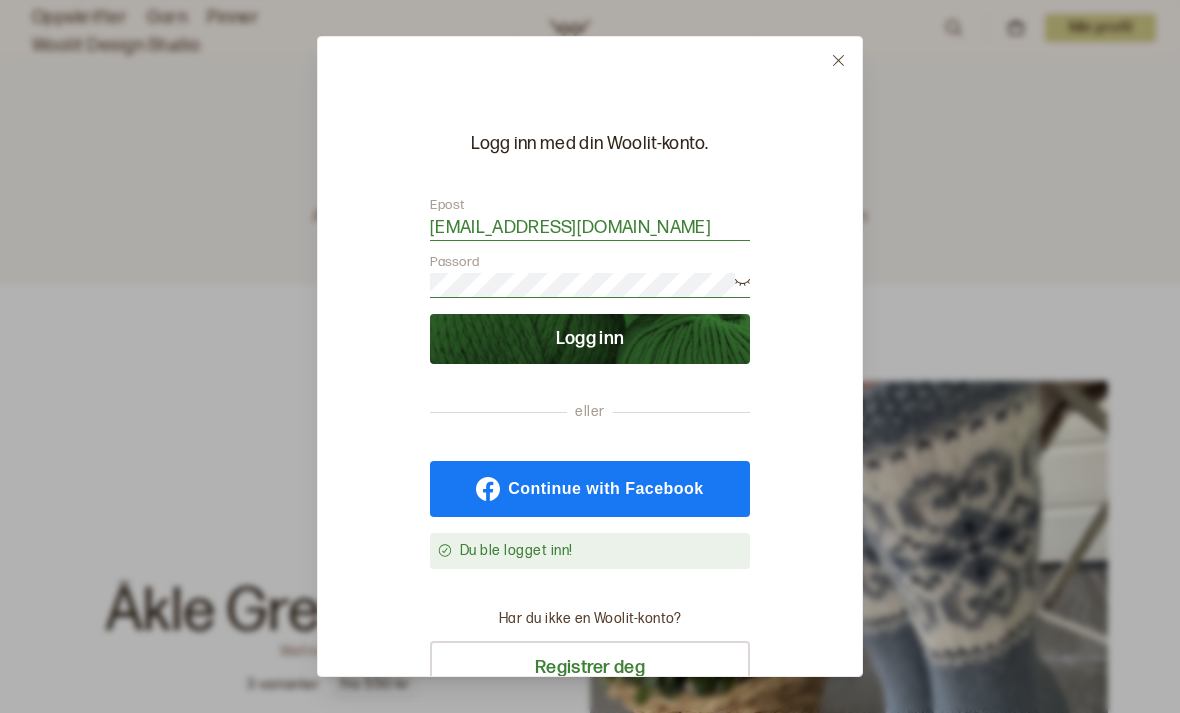 click on "Logg inn" at bounding box center (590, 339) 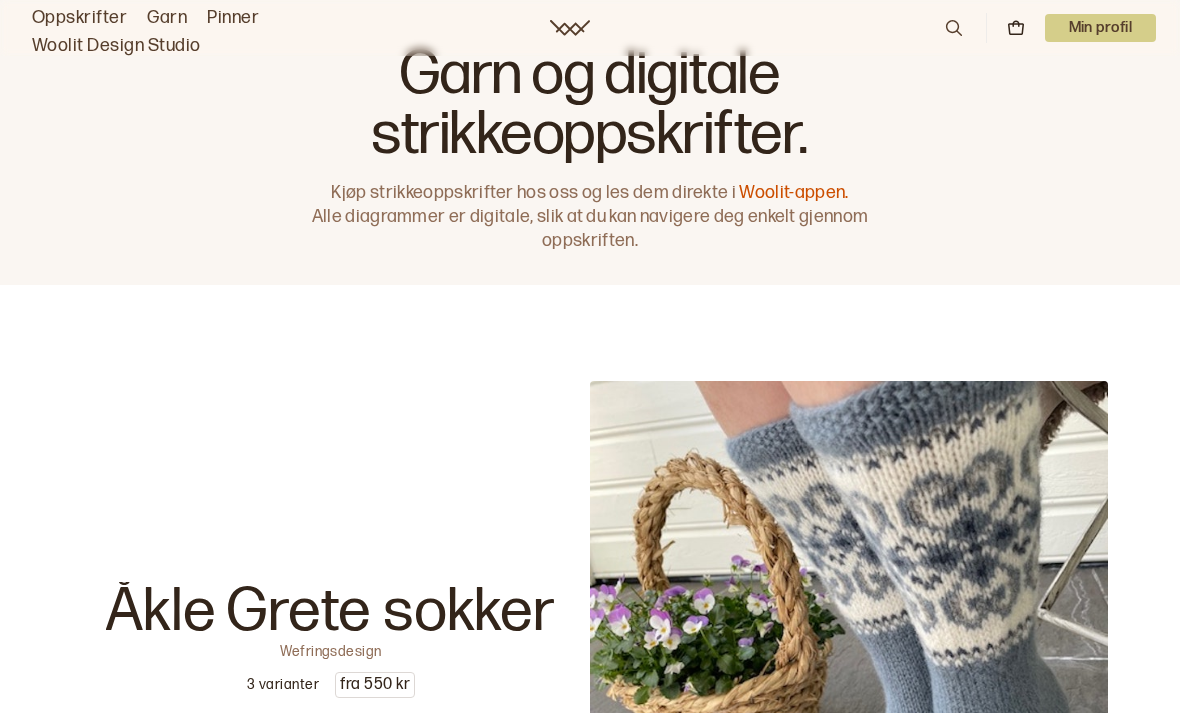 click on "Garn" at bounding box center [167, 18] 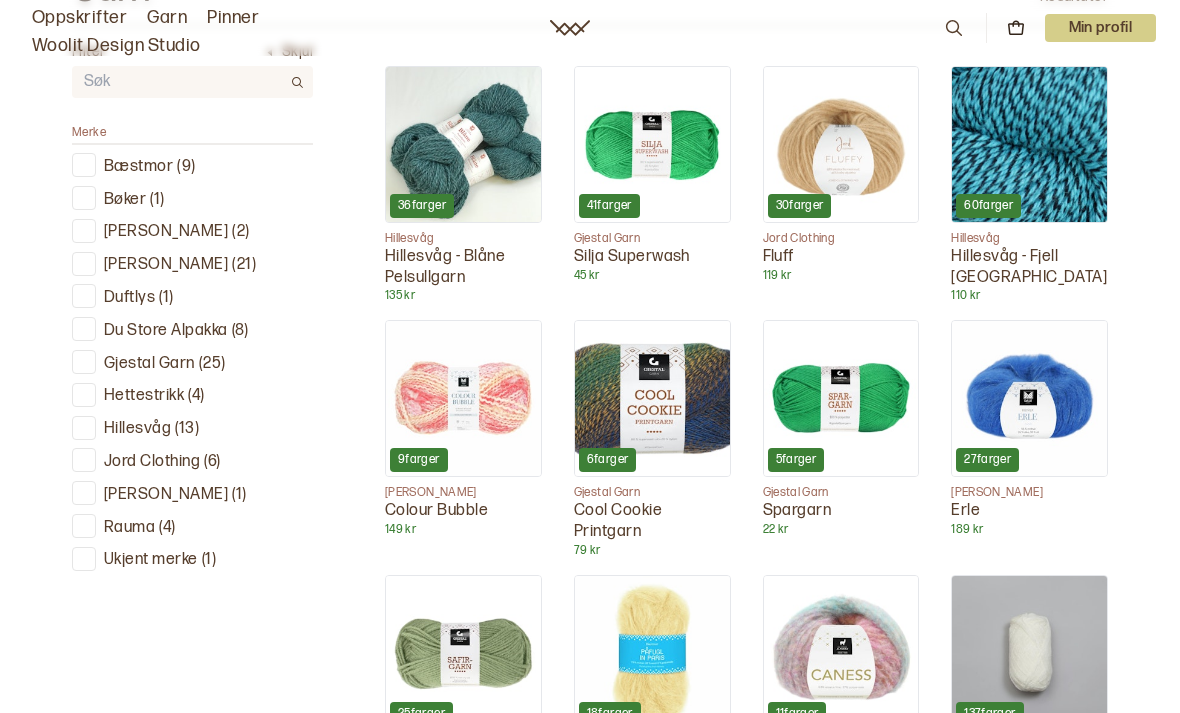 scroll, scrollTop: 644, scrollLeft: 0, axis: vertical 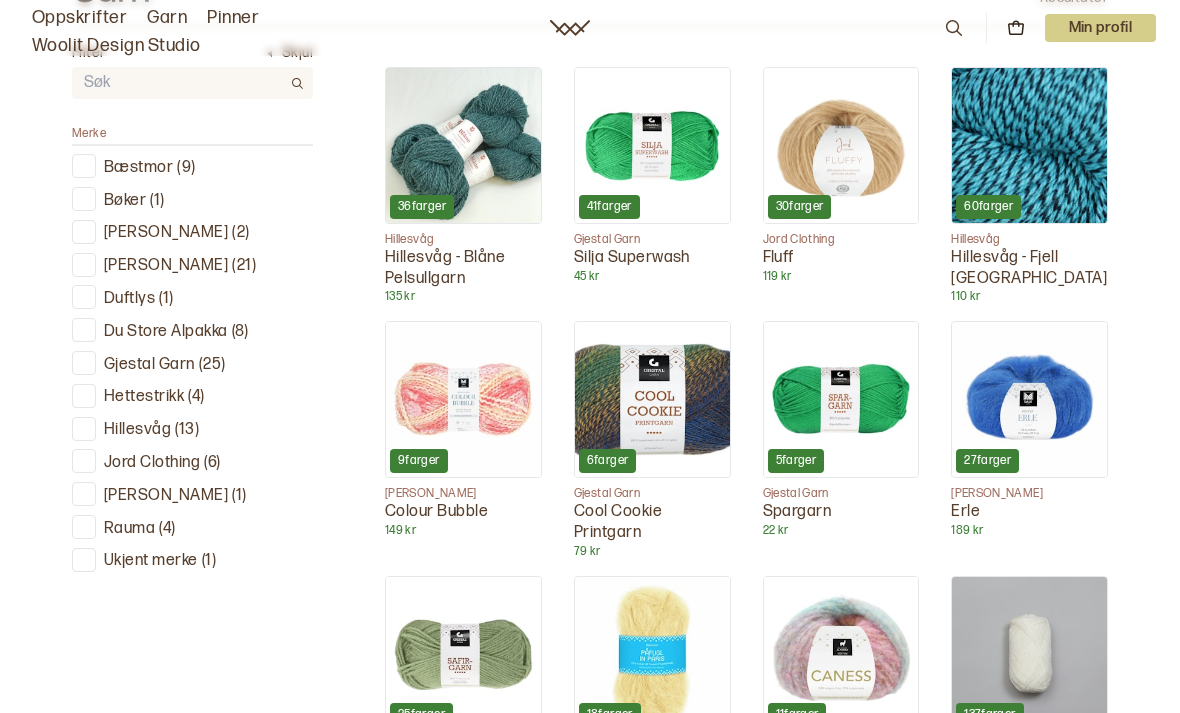 click at bounding box center [84, 527] 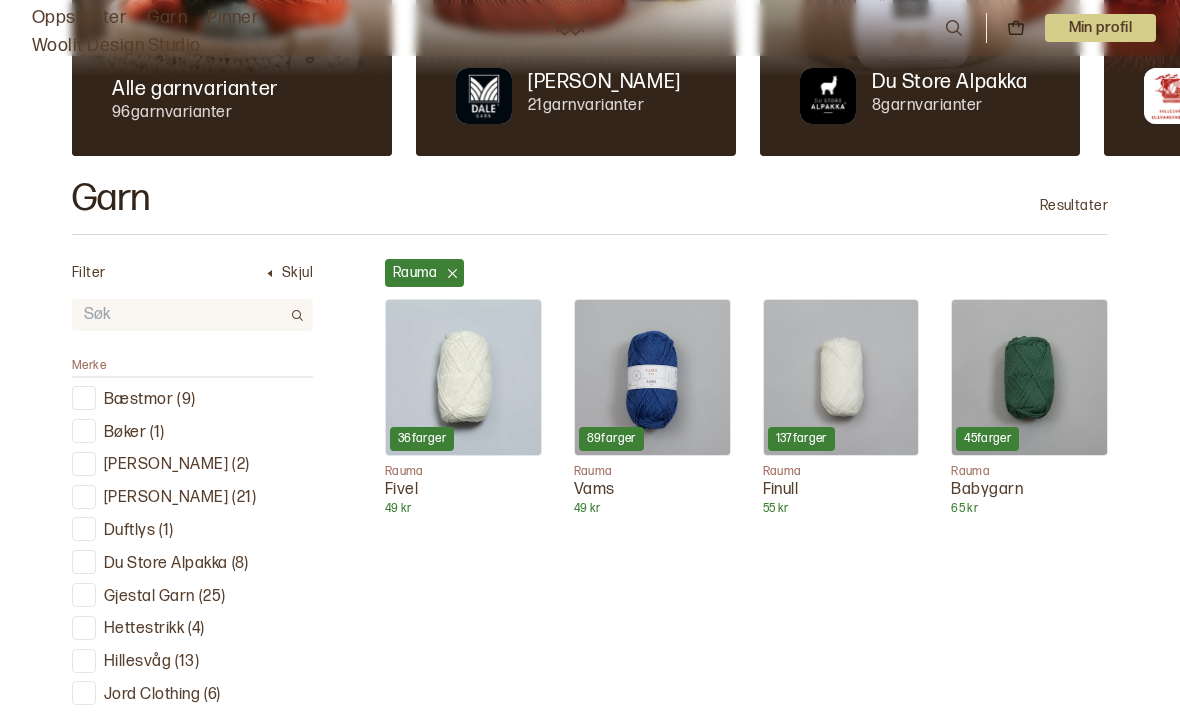 scroll, scrollTop: 435, scrollLeft: 0, axis: vertical 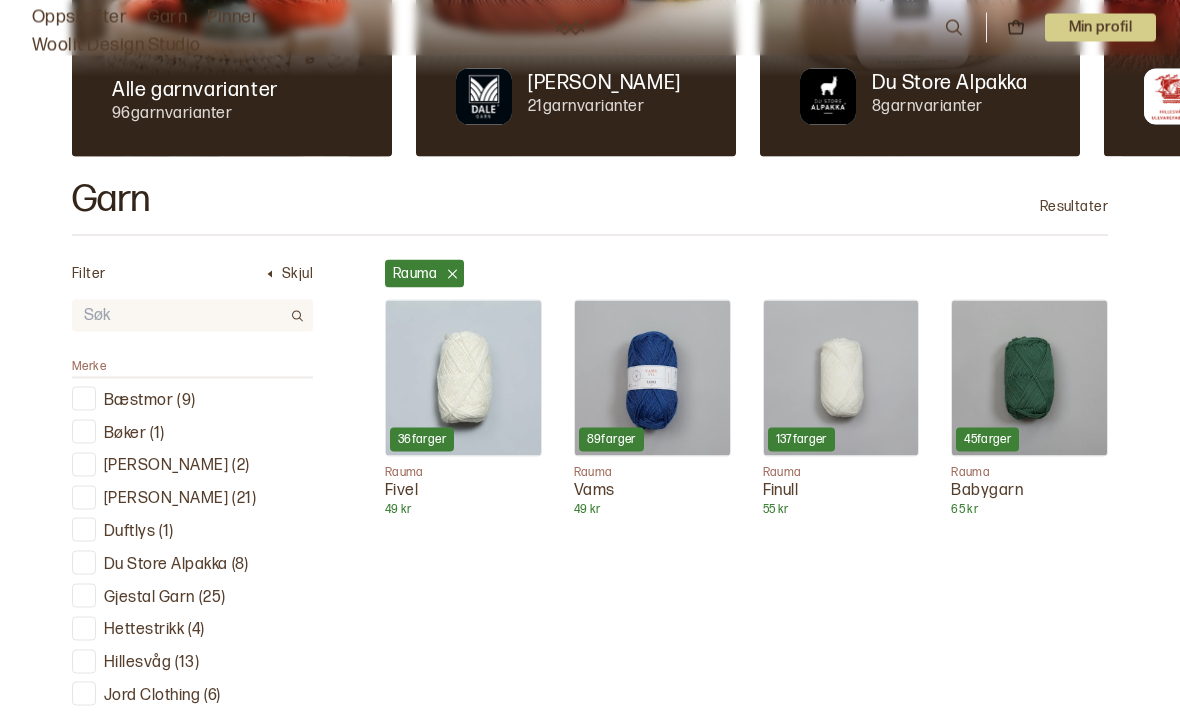 click at bounding box center (841, 378) 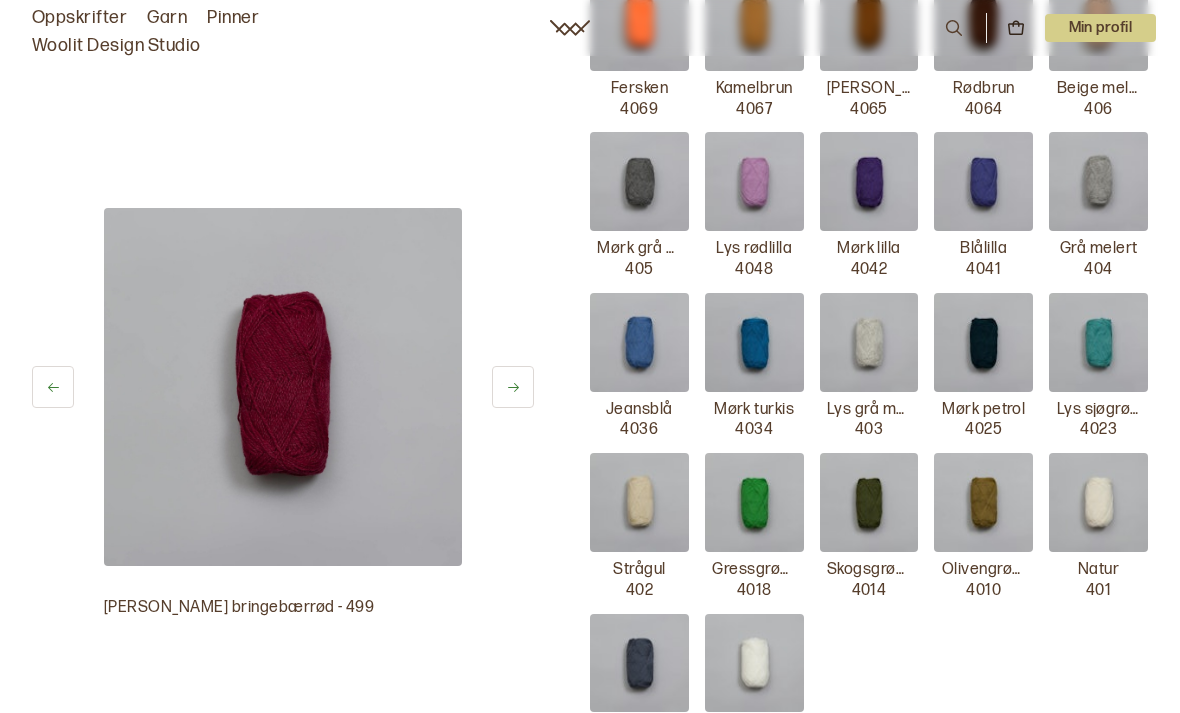 scroll, scrollTop: 4372, scrollLeft: 0, axis: vertical 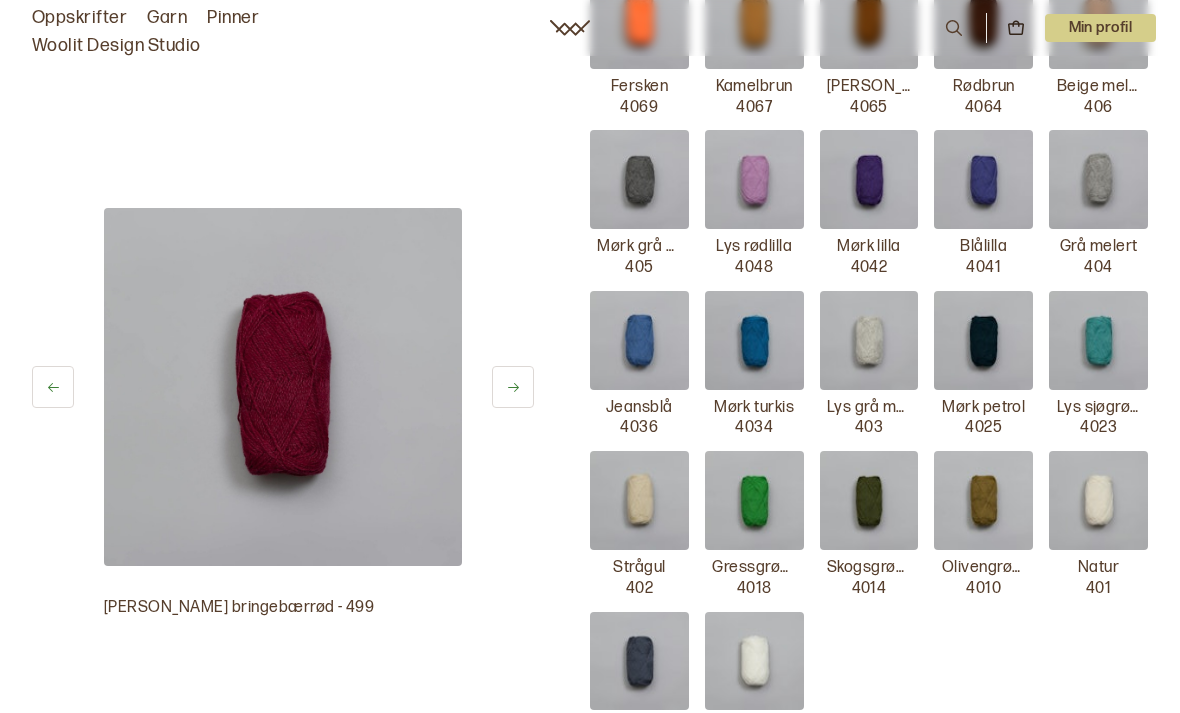 click at bounding box center (639, 500) 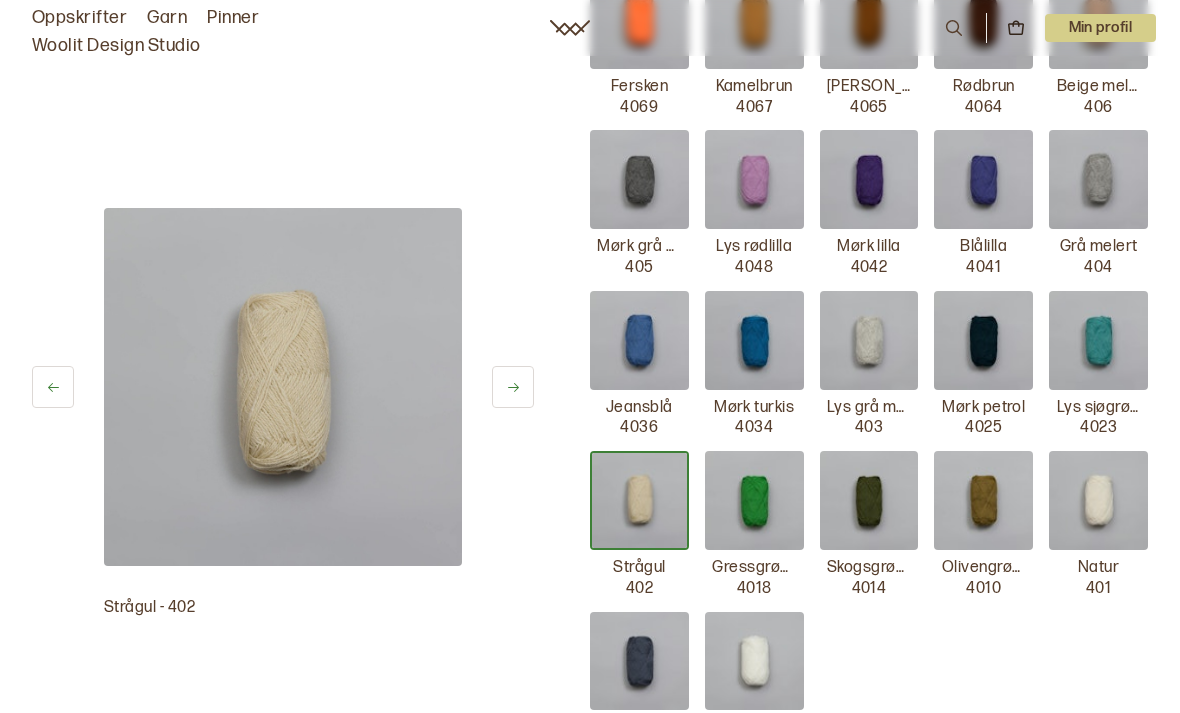 click at bounding box center [639, 500] 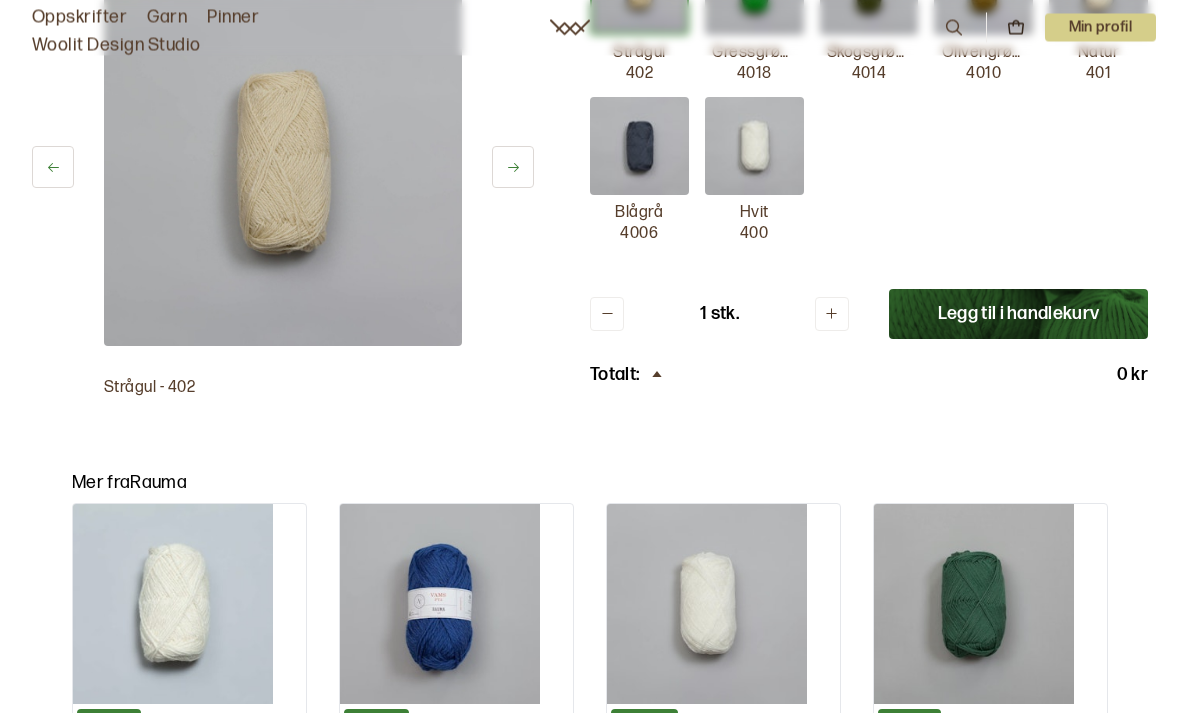 scroll, scrollTop: 4868, scrollLeft: 0, axis: vertical 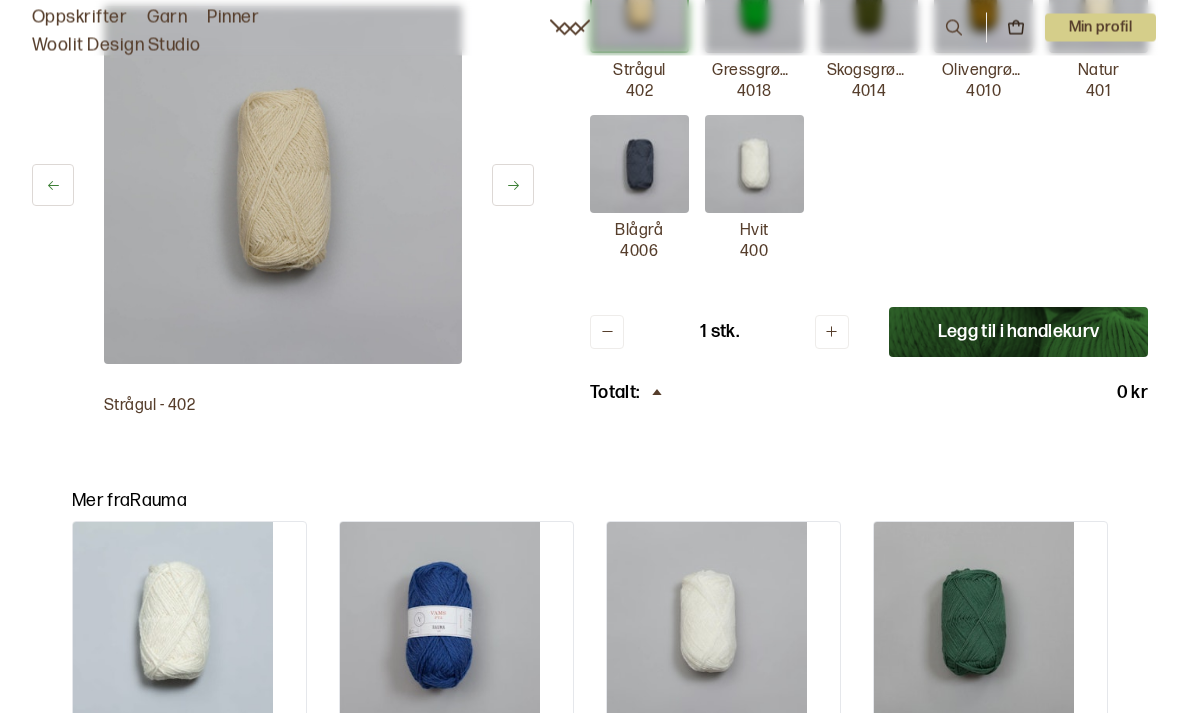click 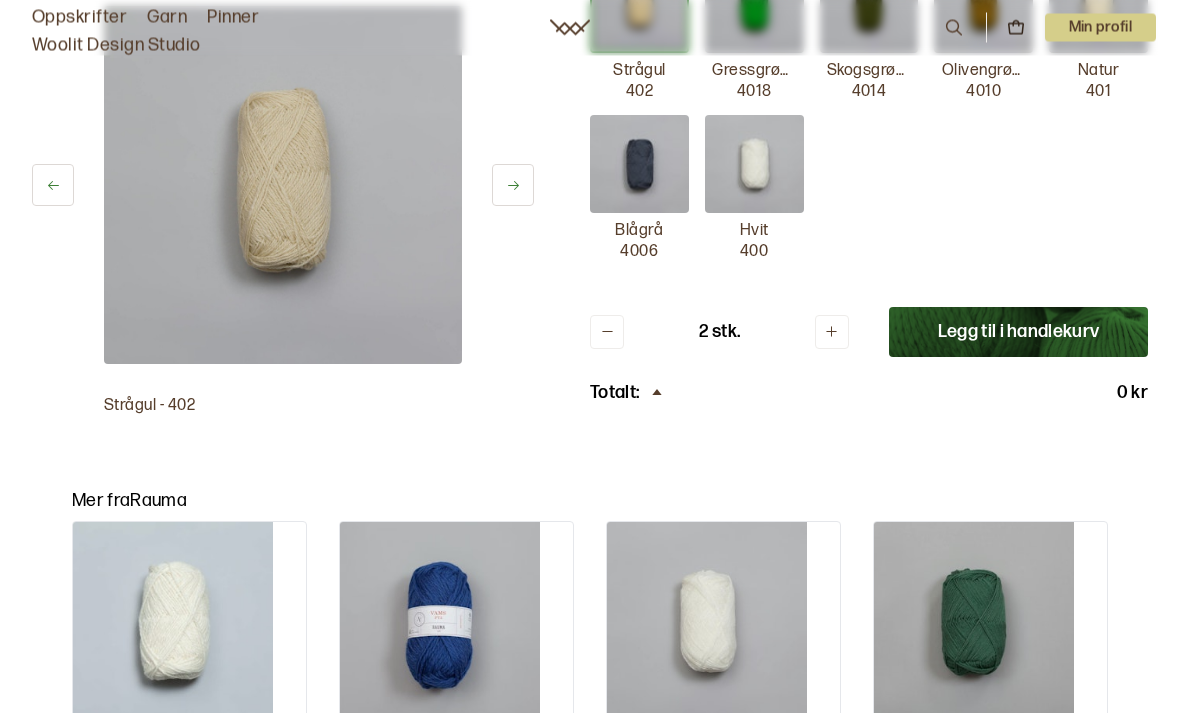 scroll, scrollTop: 4869, scrollLeft: 0, axis: vertical 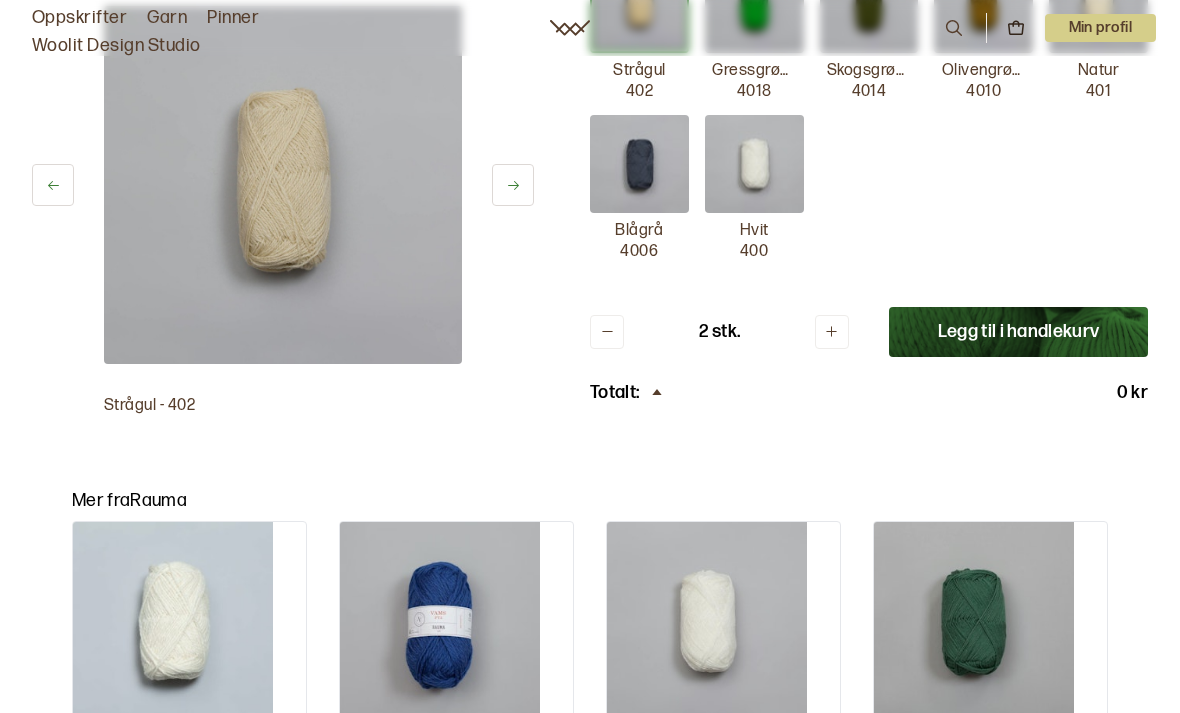 click 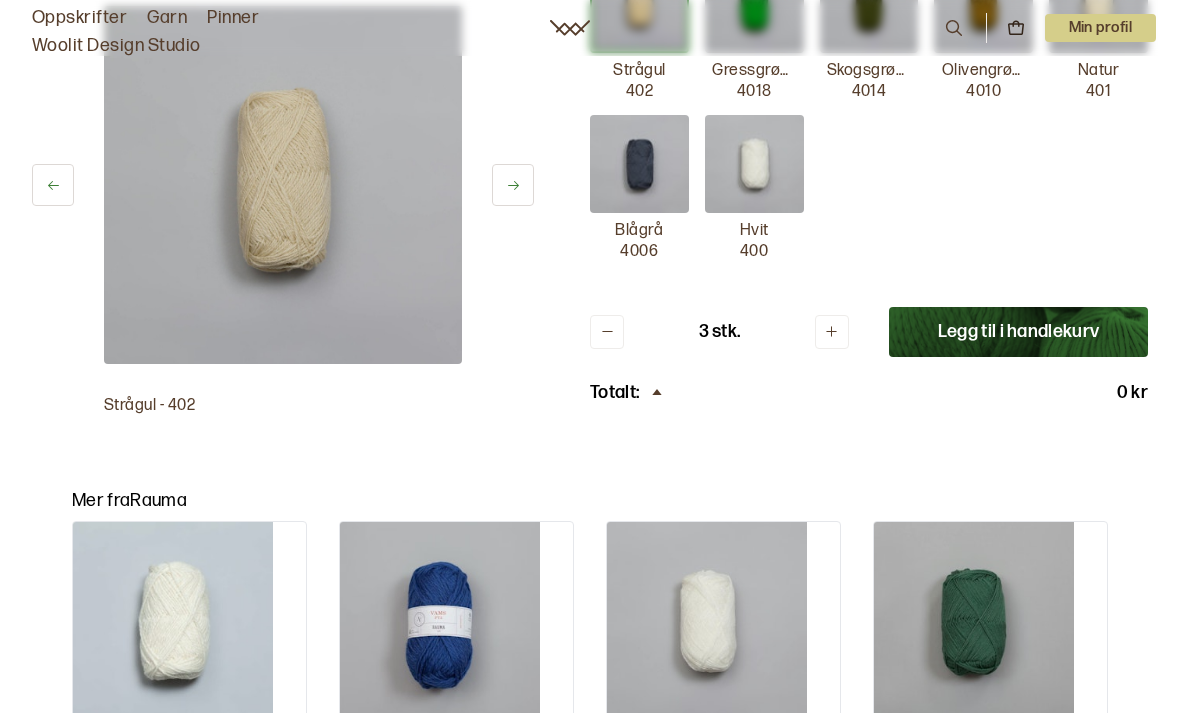 click 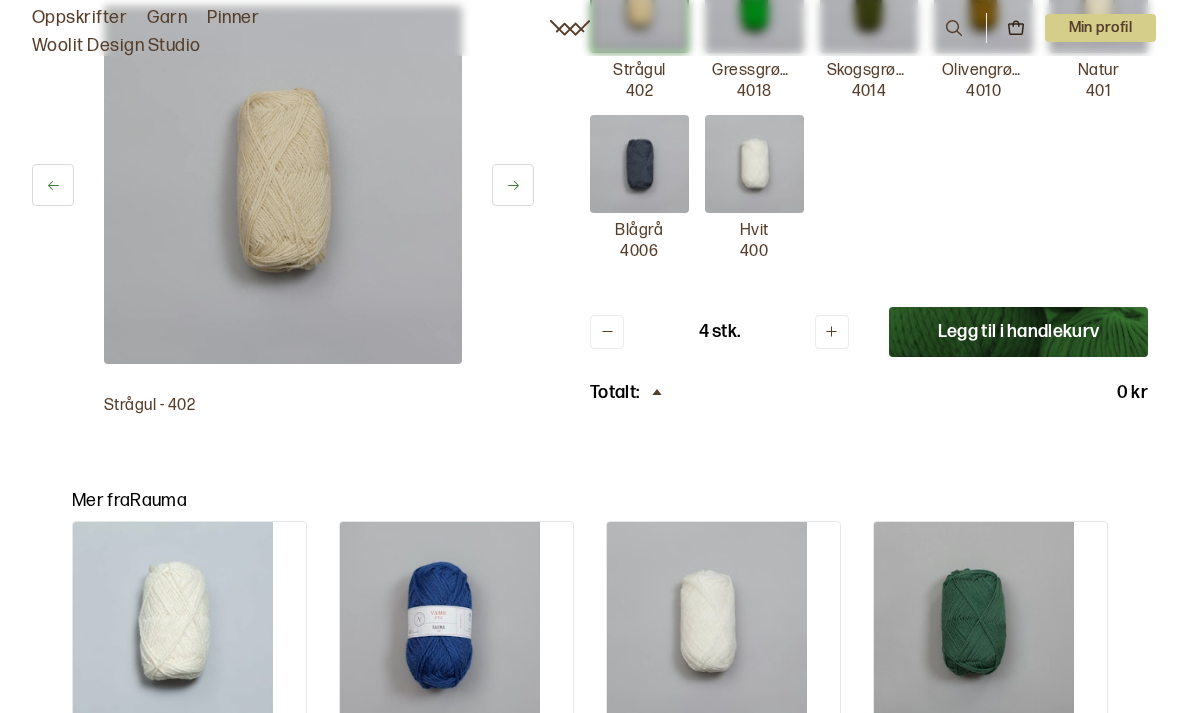 click 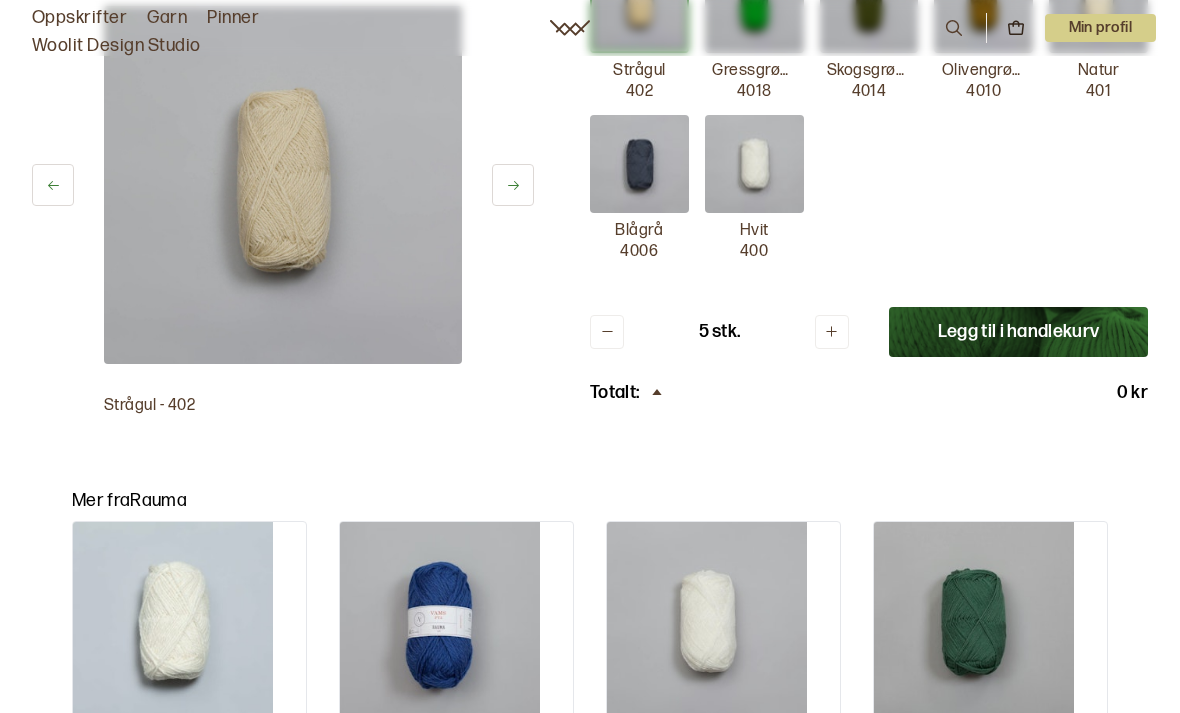 click 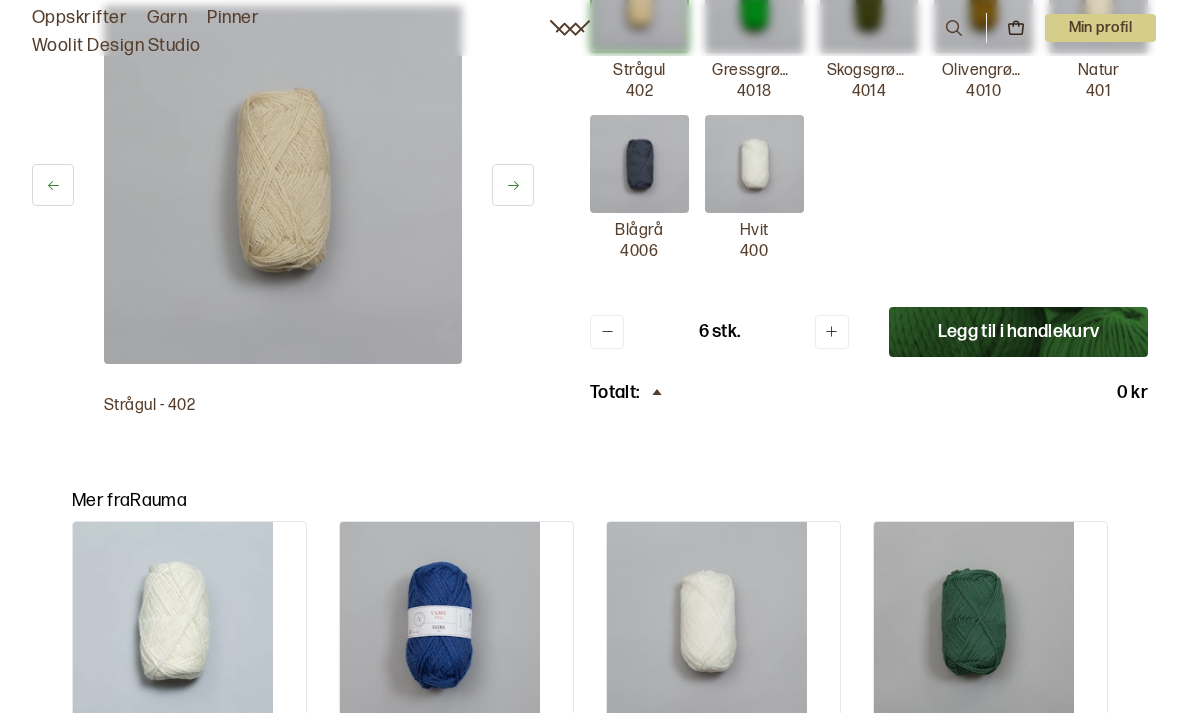 click 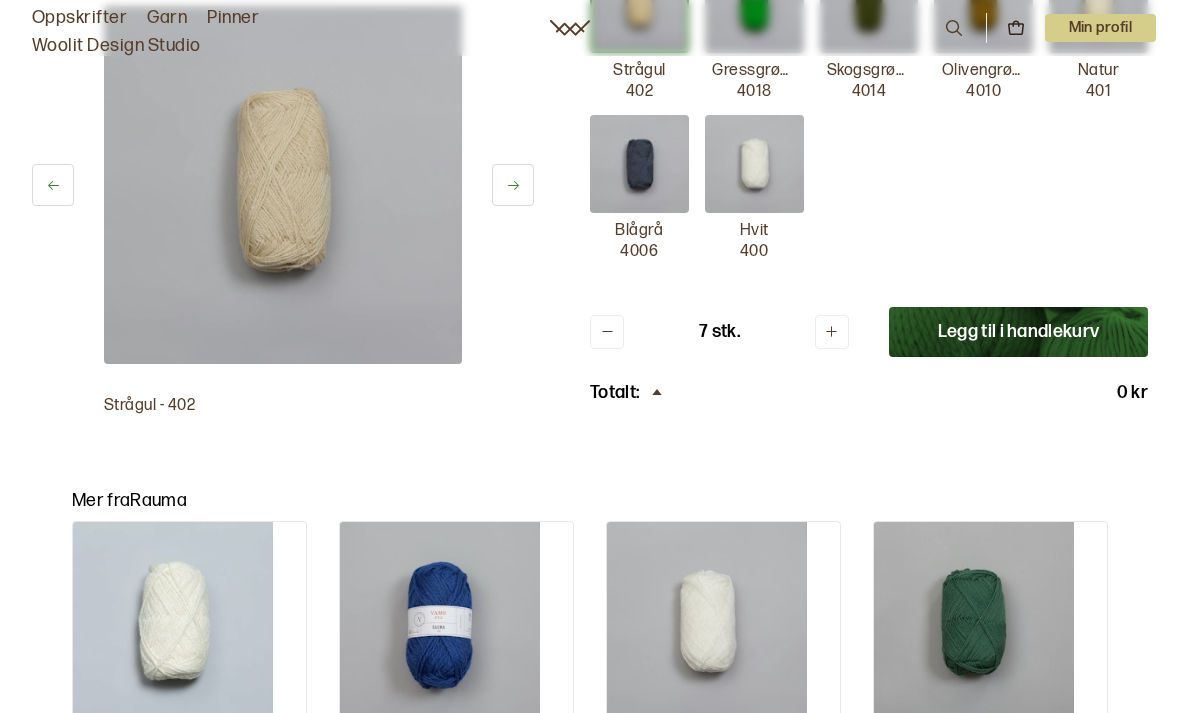 click 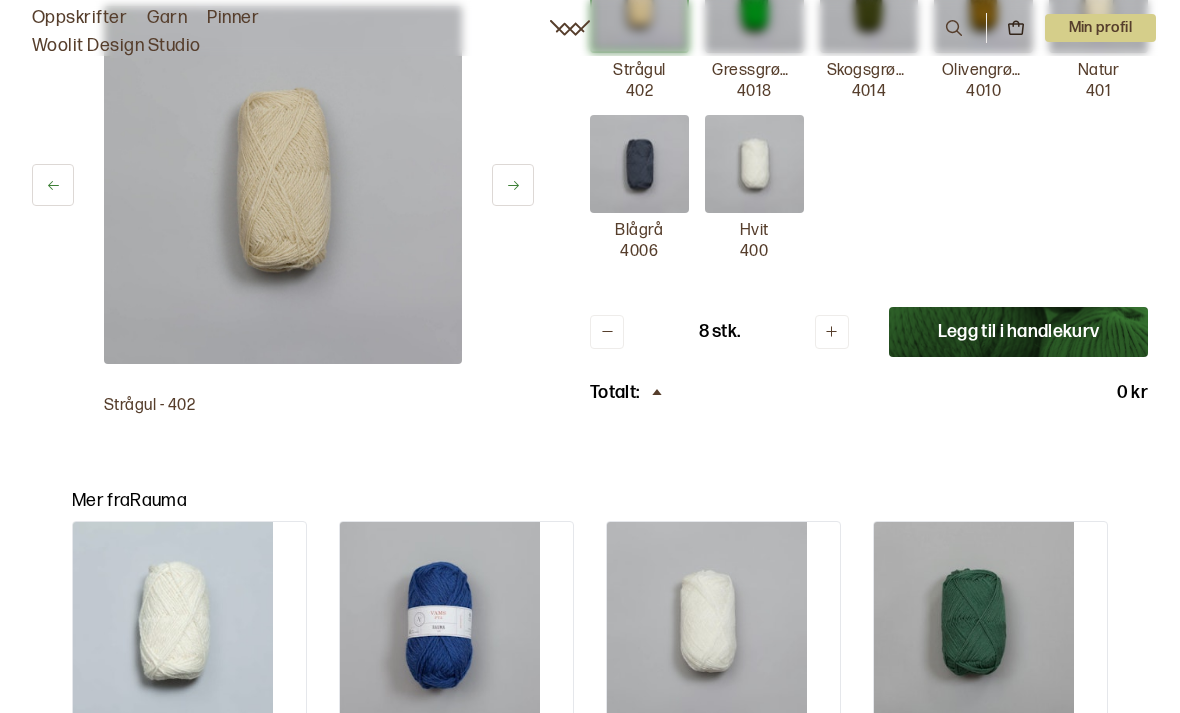 click 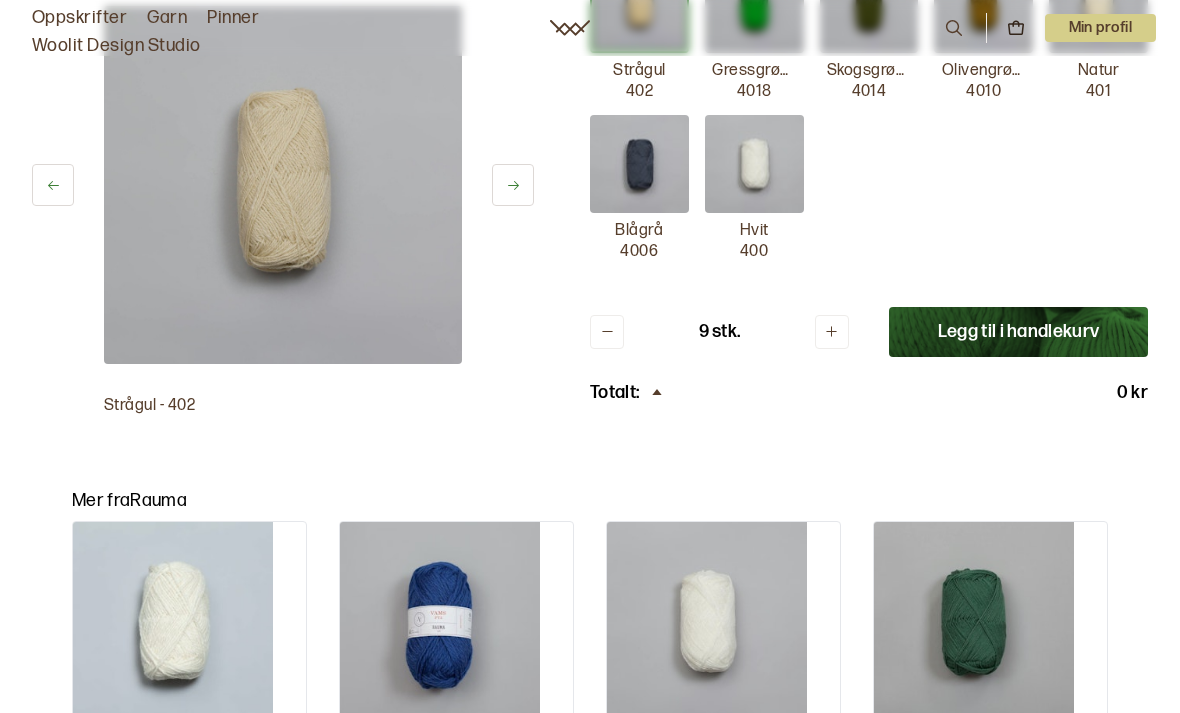 click 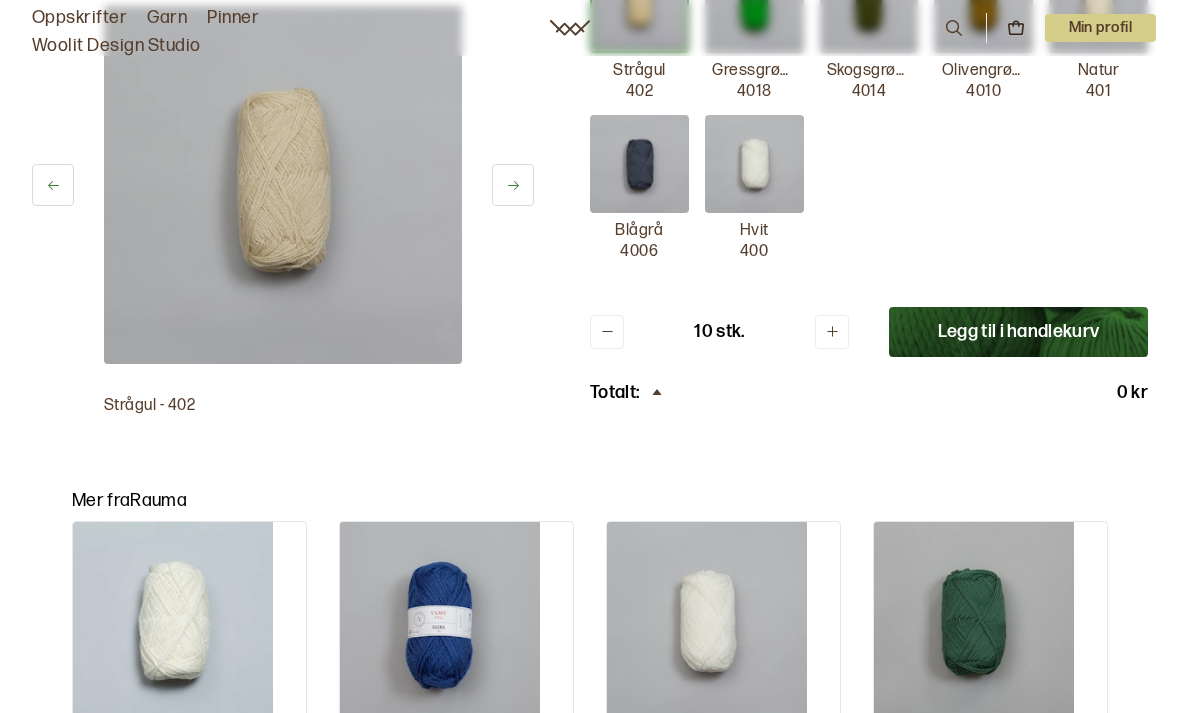 click 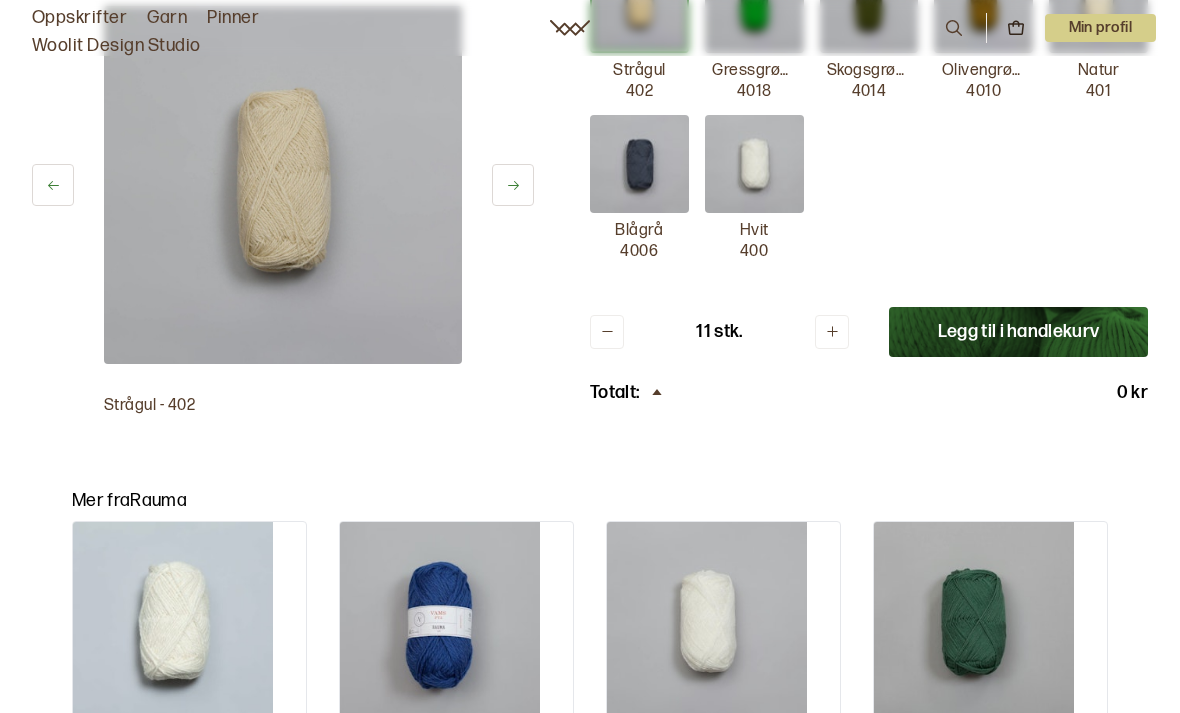 click 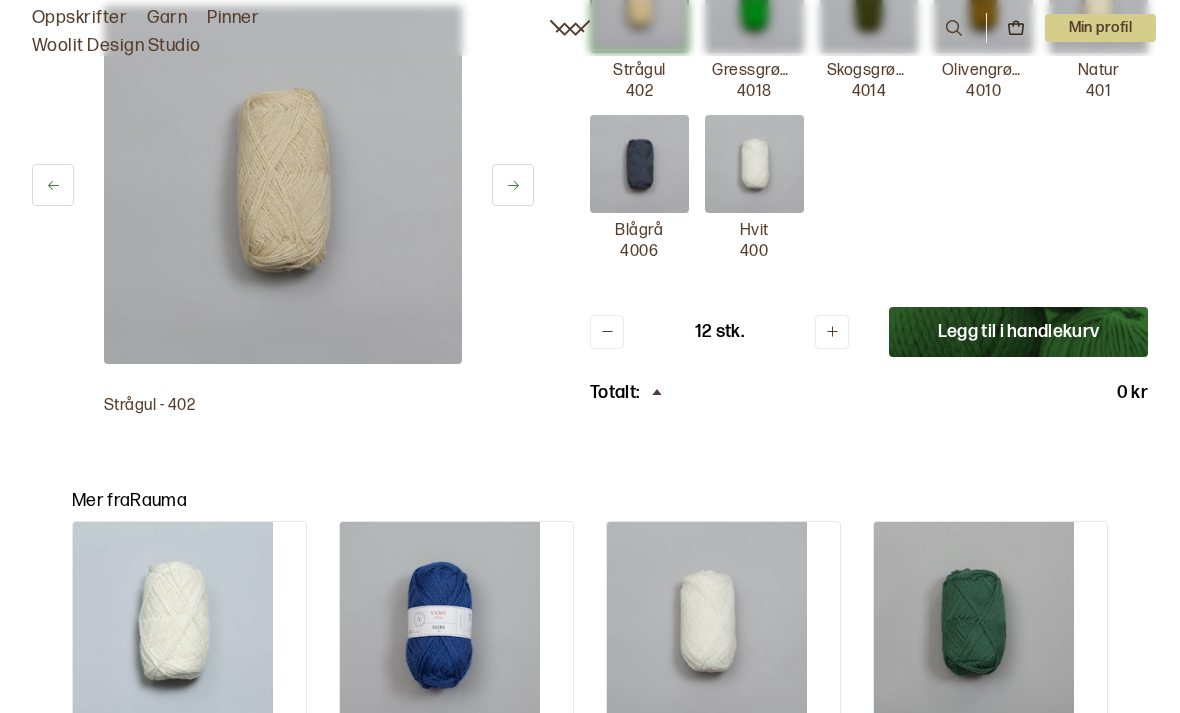 click on "Legg til i handlekurv" at bounding box center (1018, 332) 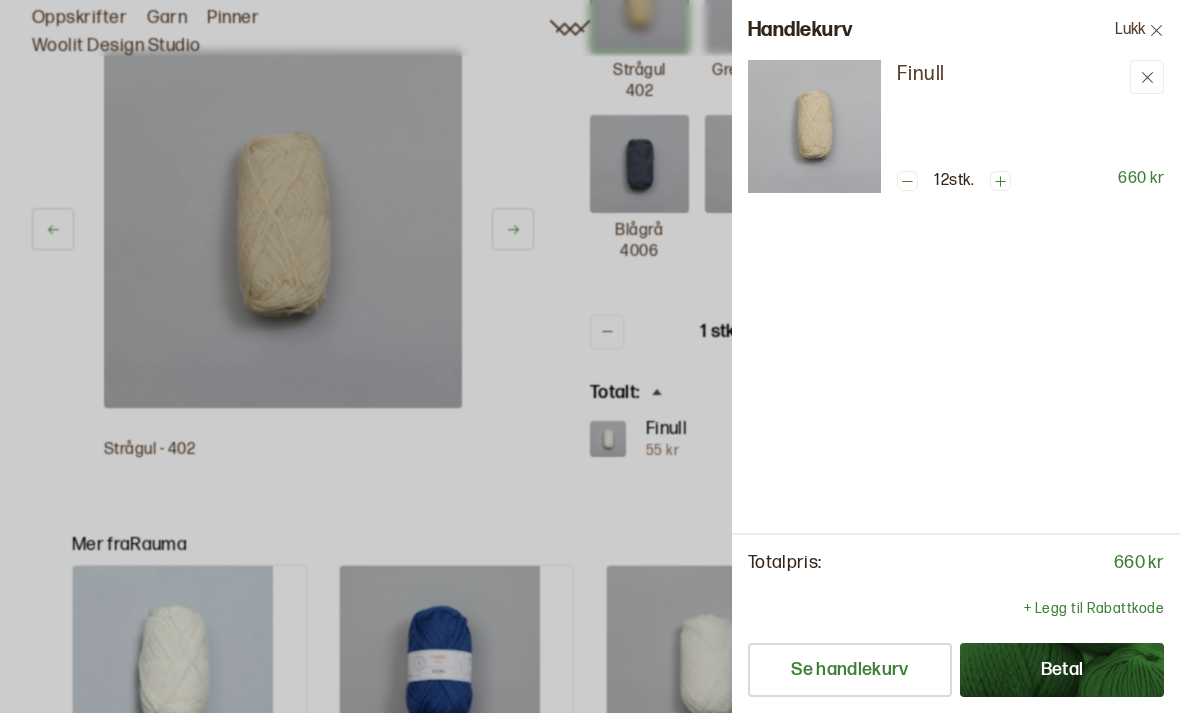 click on "Finull 12  stk. 660 kr" at bounding box center [956, 296] 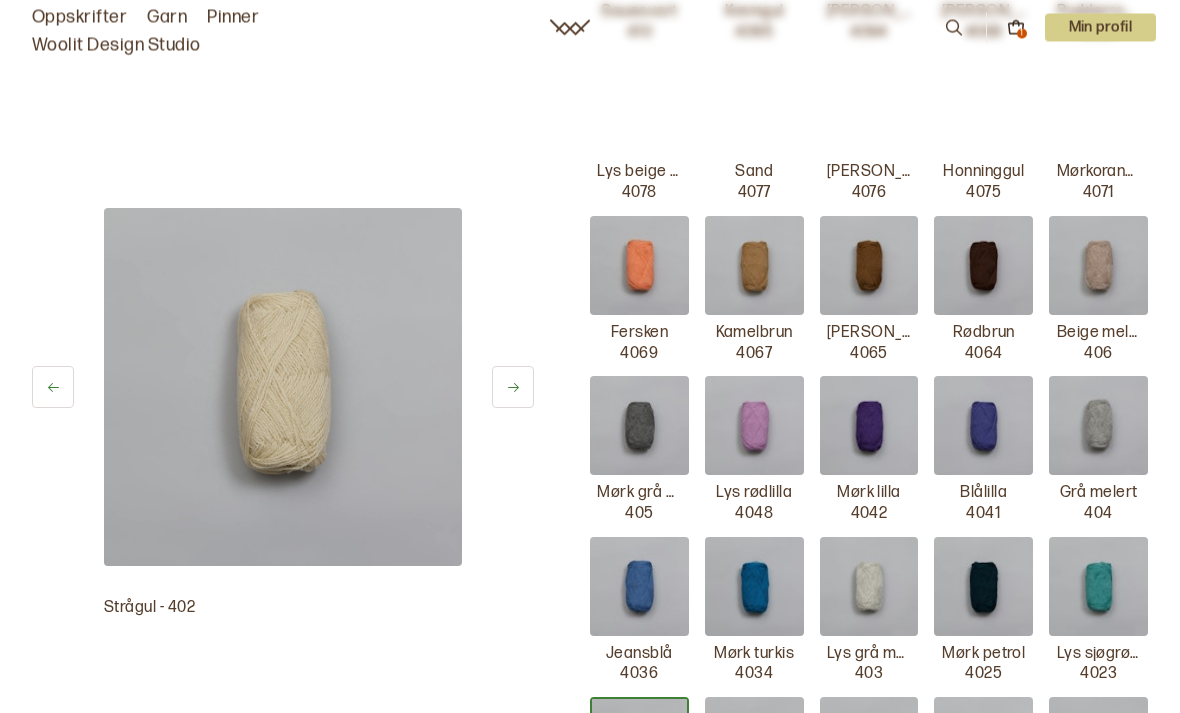 scroll, scrollTop: 4134, scrollLeft: 0, axis: vertical 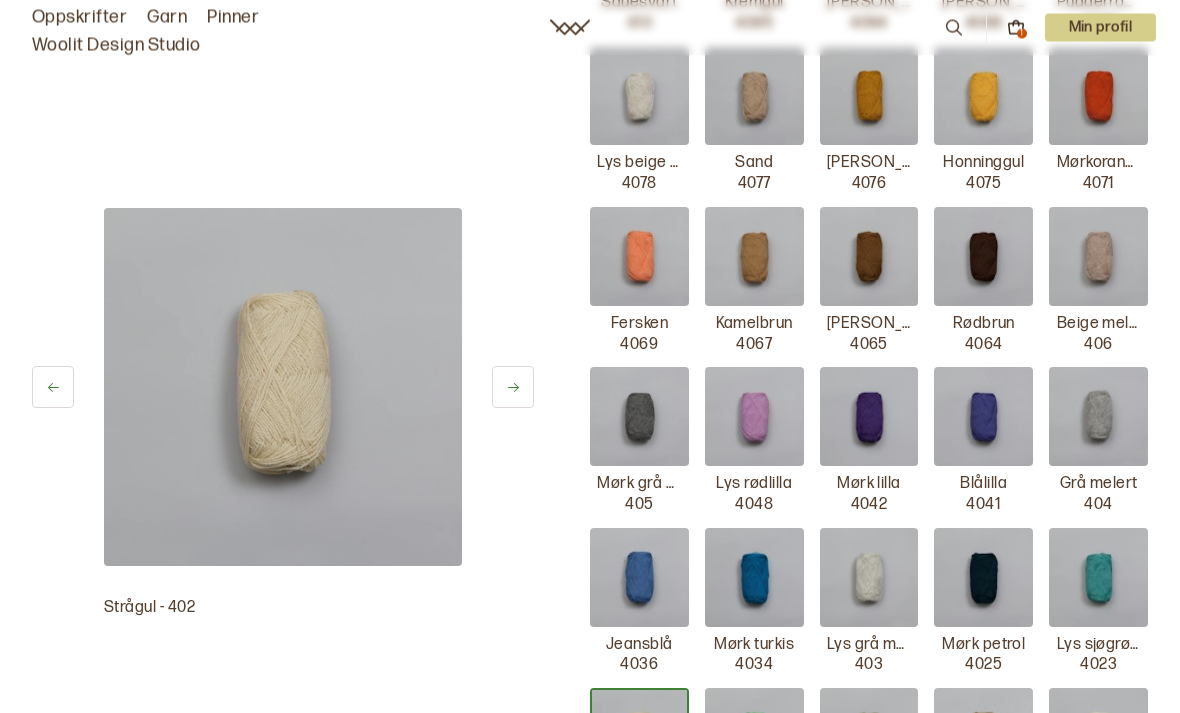 click on "Oppskrifter Garn Pinner Woolit Design Studio" at bounding box center (212, 28) 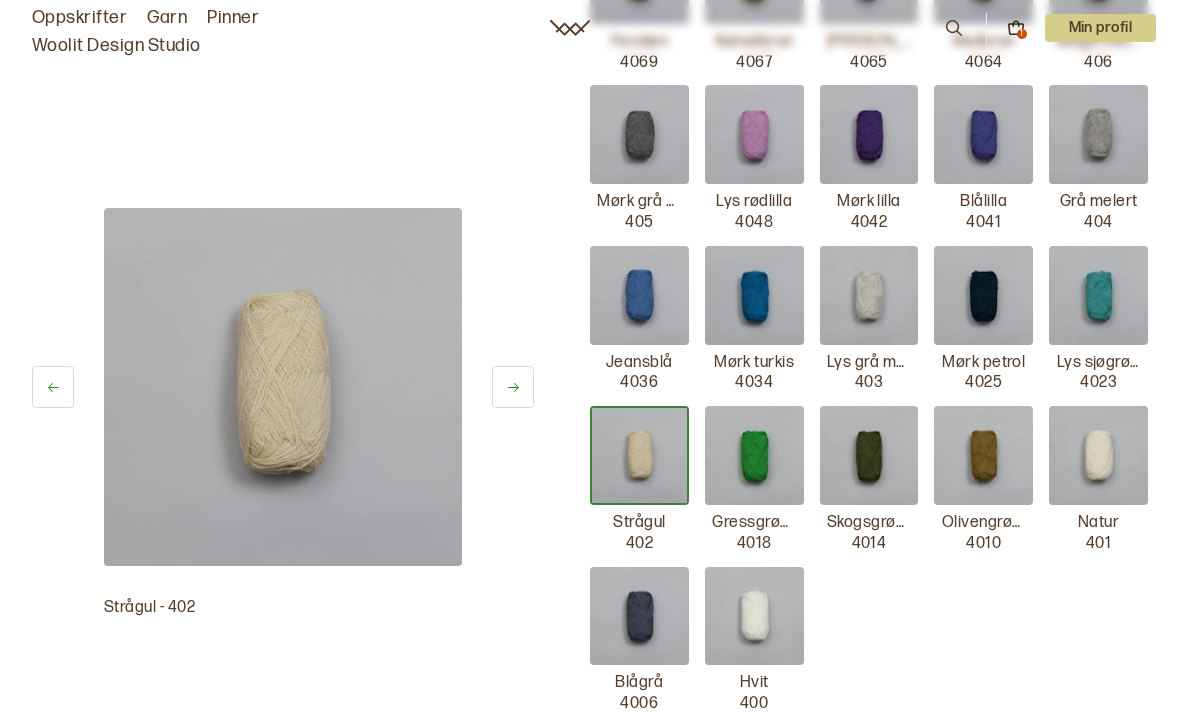 scroll, scrollTop: 4422, scrollLeft: 0, axis: vertical 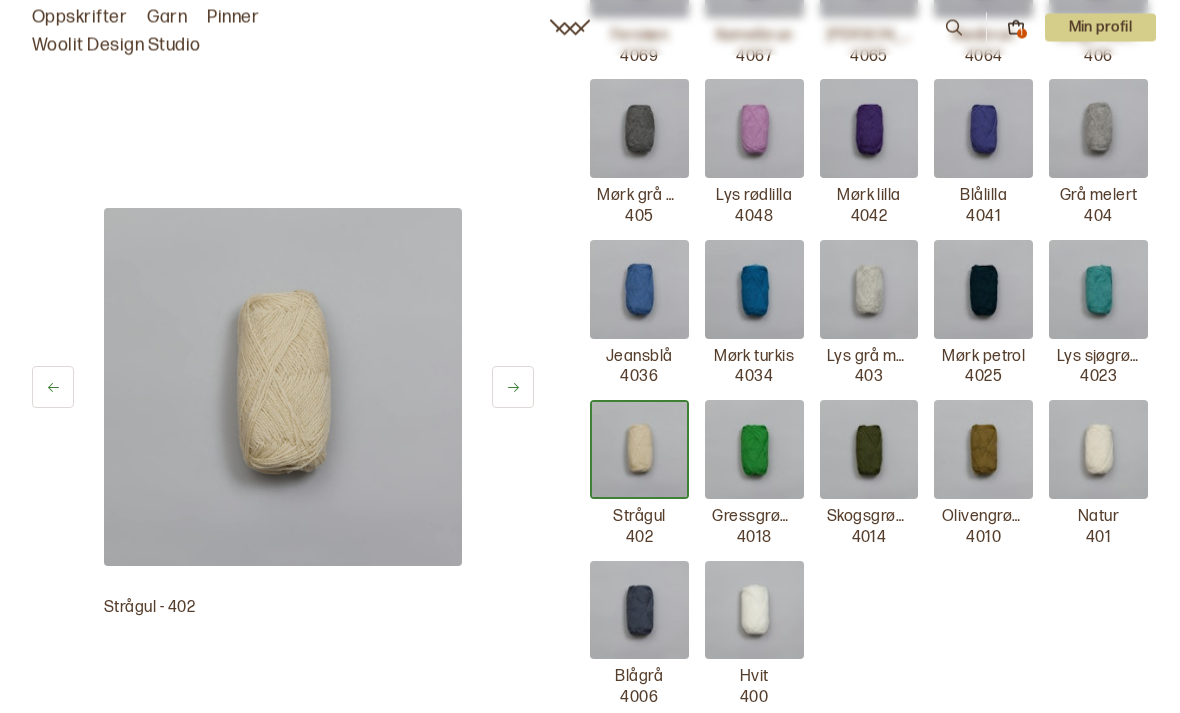 click at bounding box center (1098, 290) 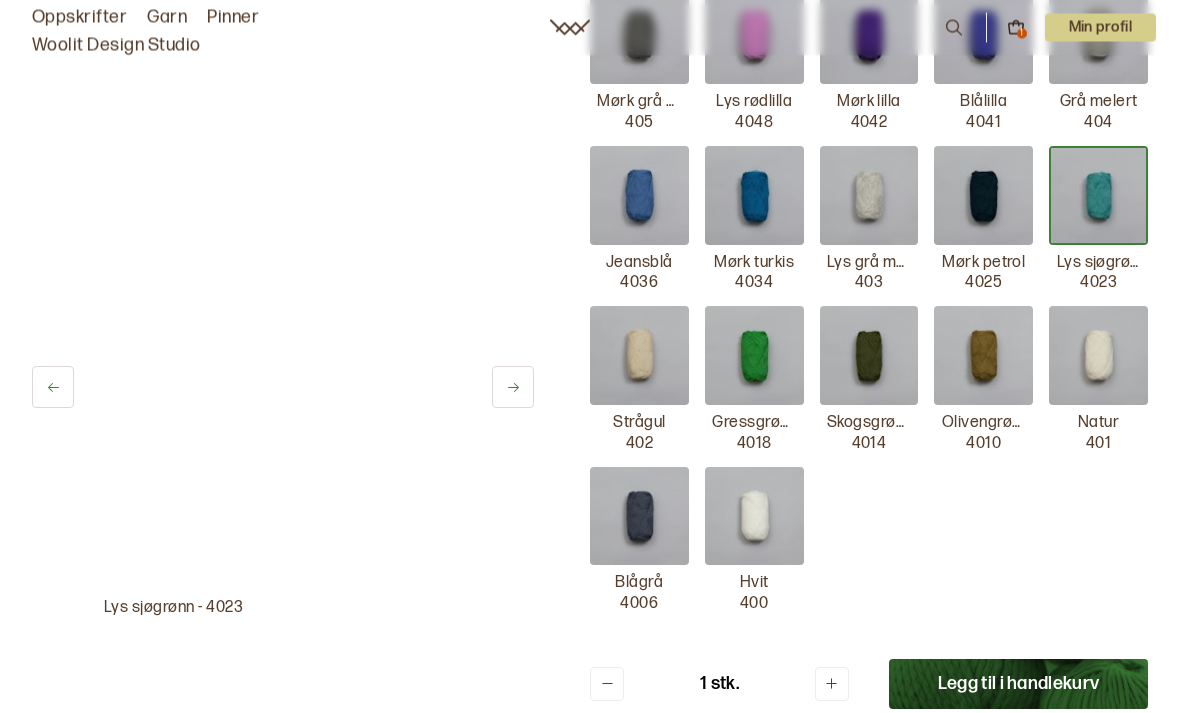 scroll, scrollTop: 4516, scrollLeft: 0, axis: vertical 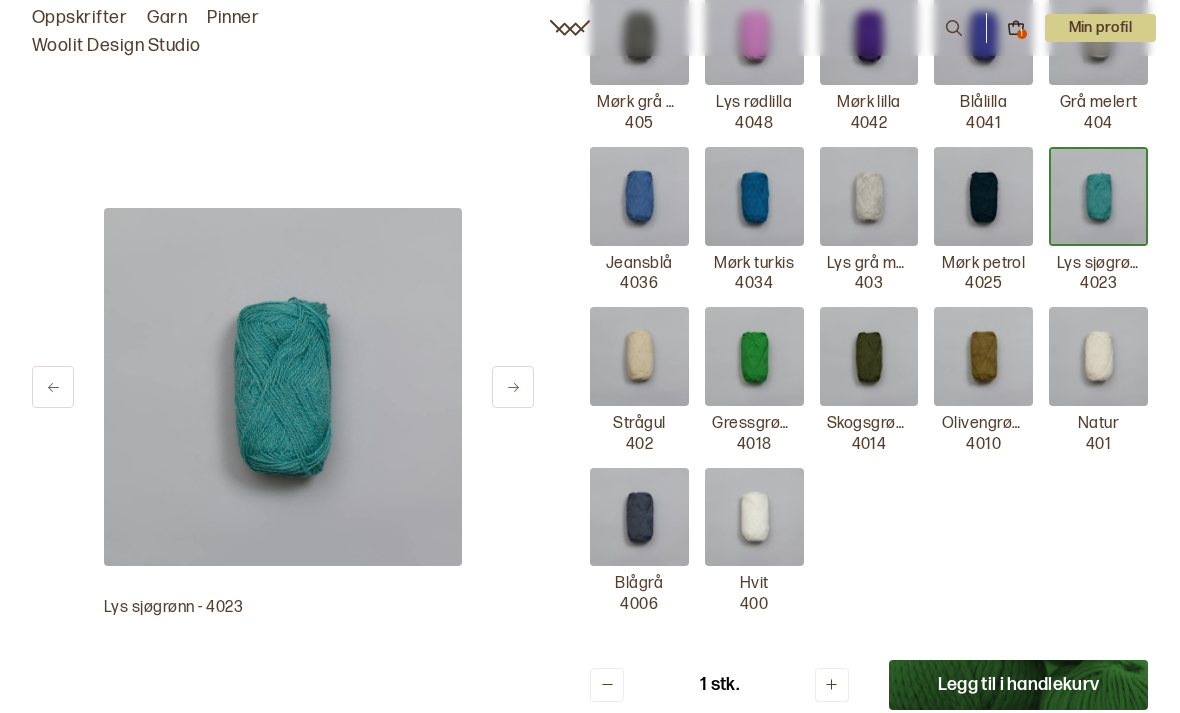 click on "Legg til i handlekurv" at bounding box center (1018, 685) 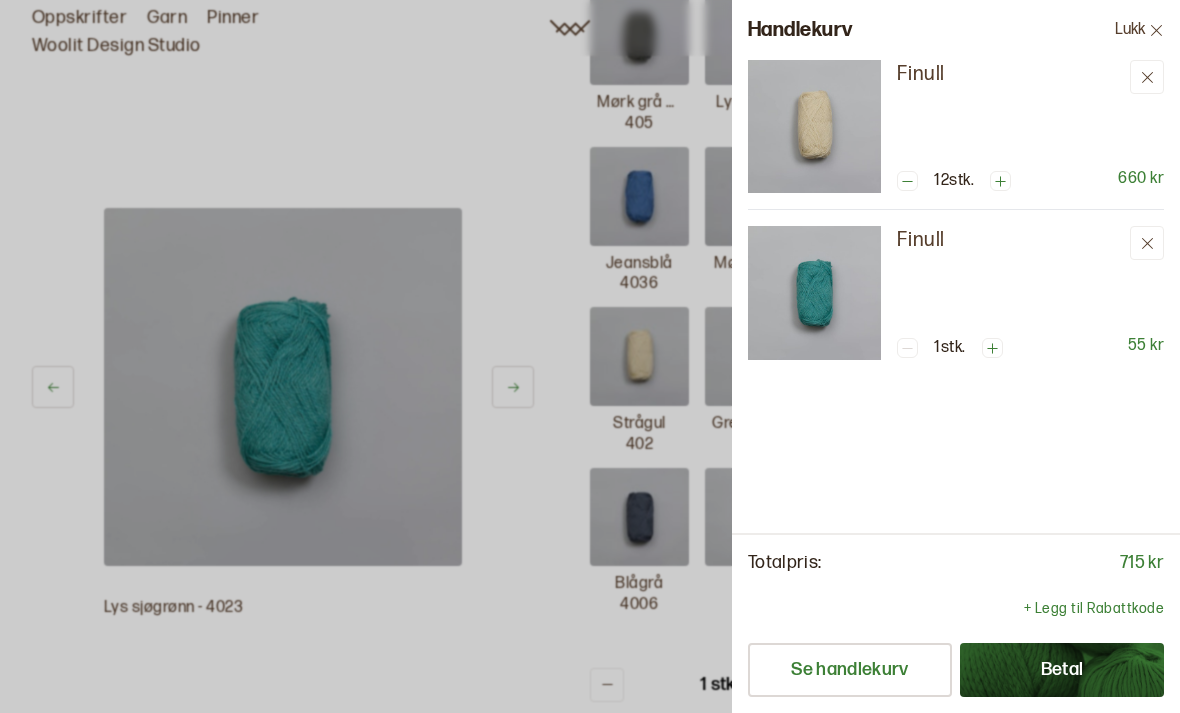 click at bounding box center [590, 356] 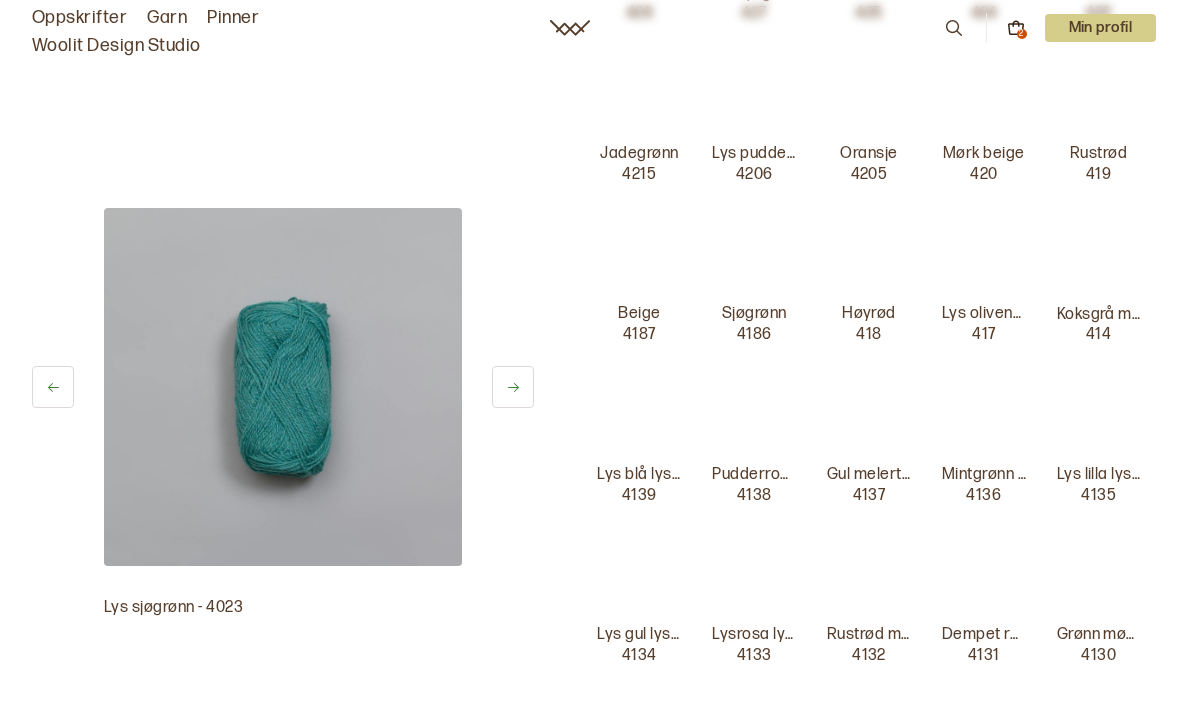 scroll, scrollTop: 2860, scrollLeft: 0, axis: vertical 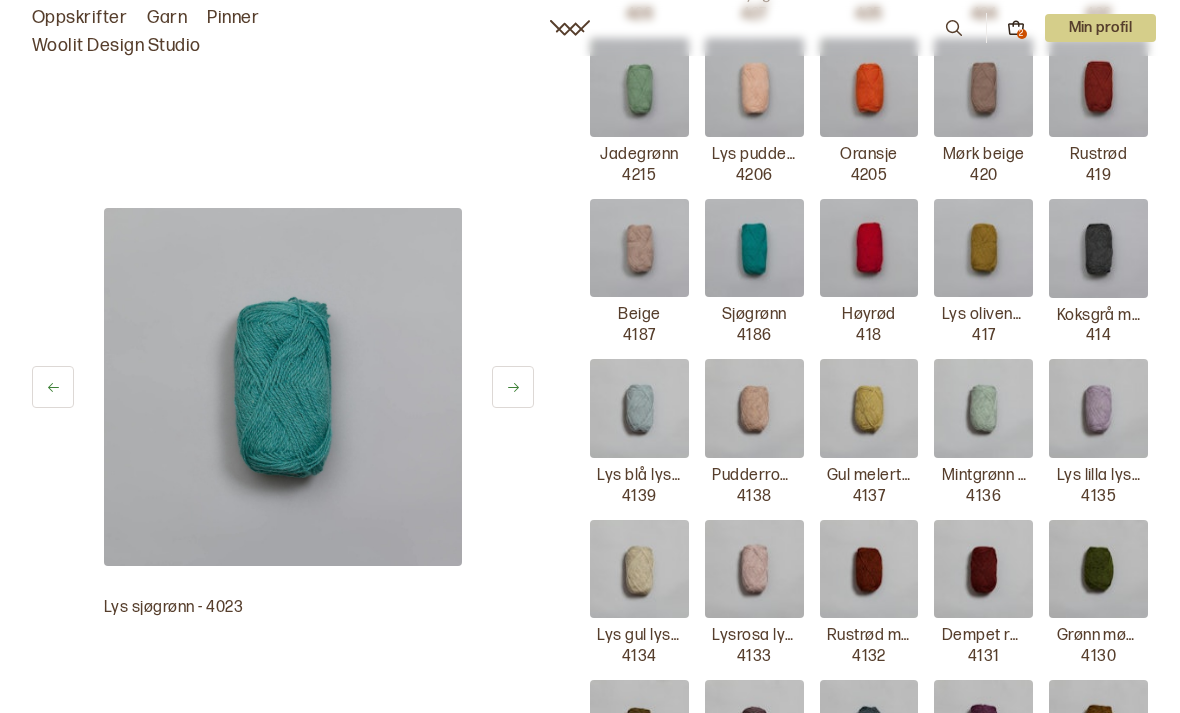 click at bounding box center [754, 248] 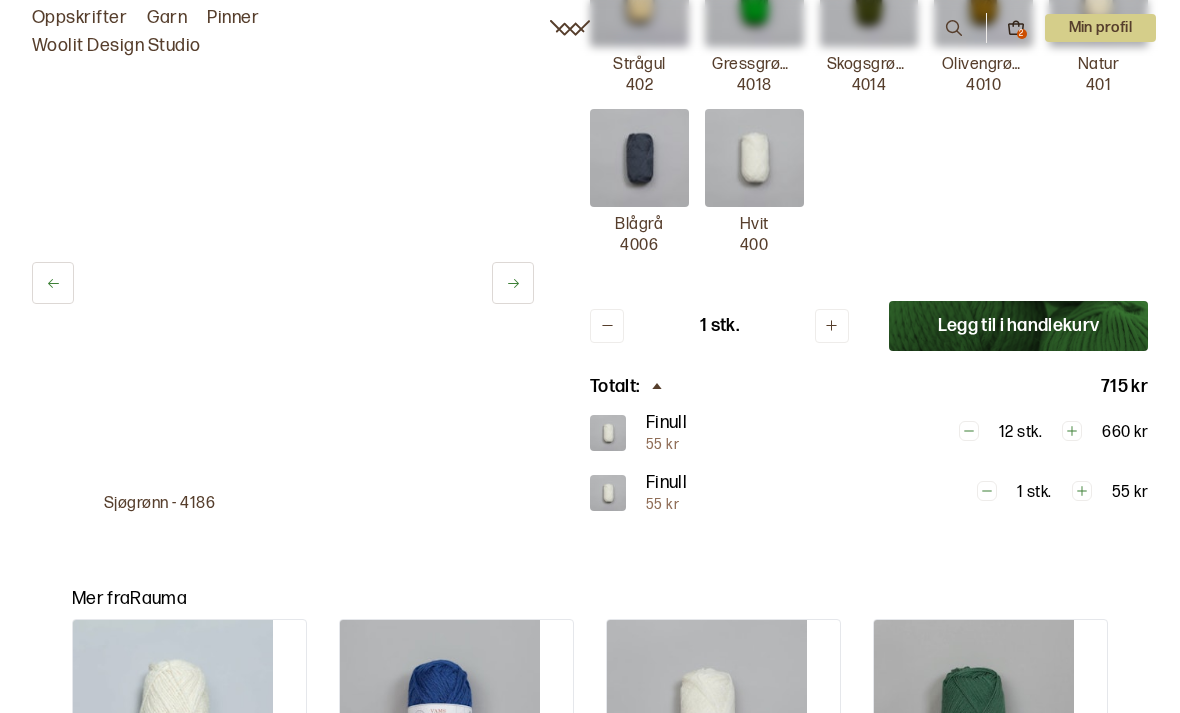 scroll, scrollTop: 4874, scrollLeft: 0, axis: vertical 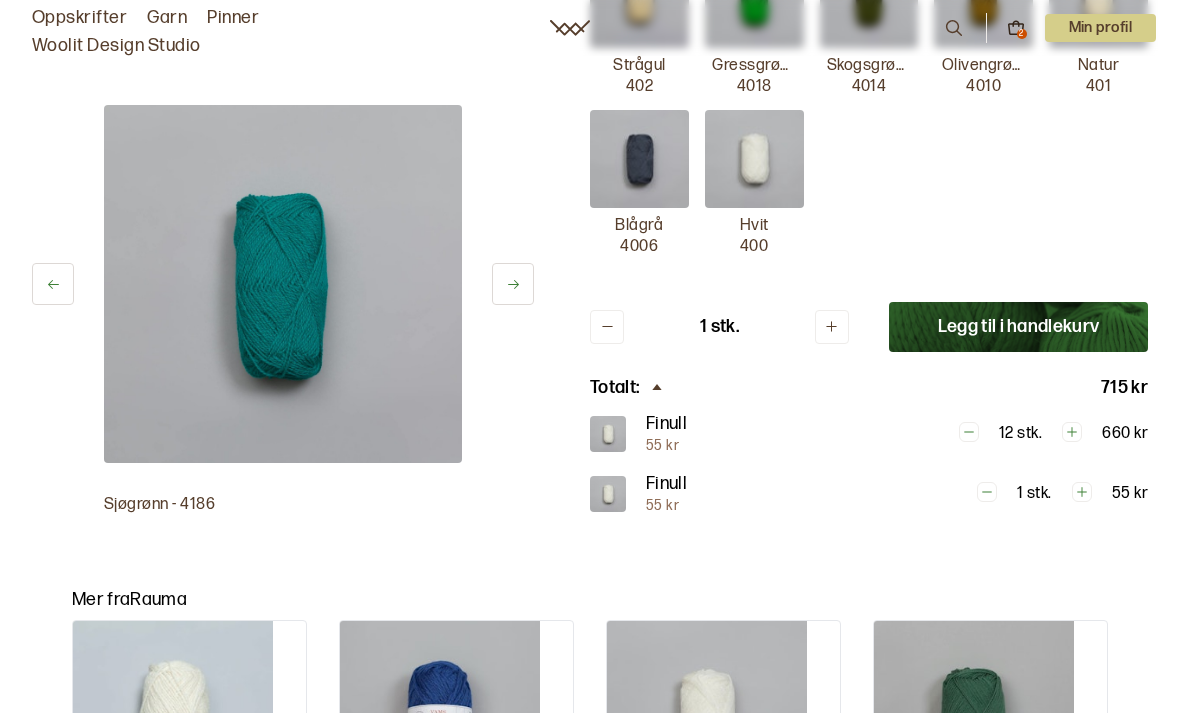click on "Legg til i handlekurv" at bounding box center [1018, 327] 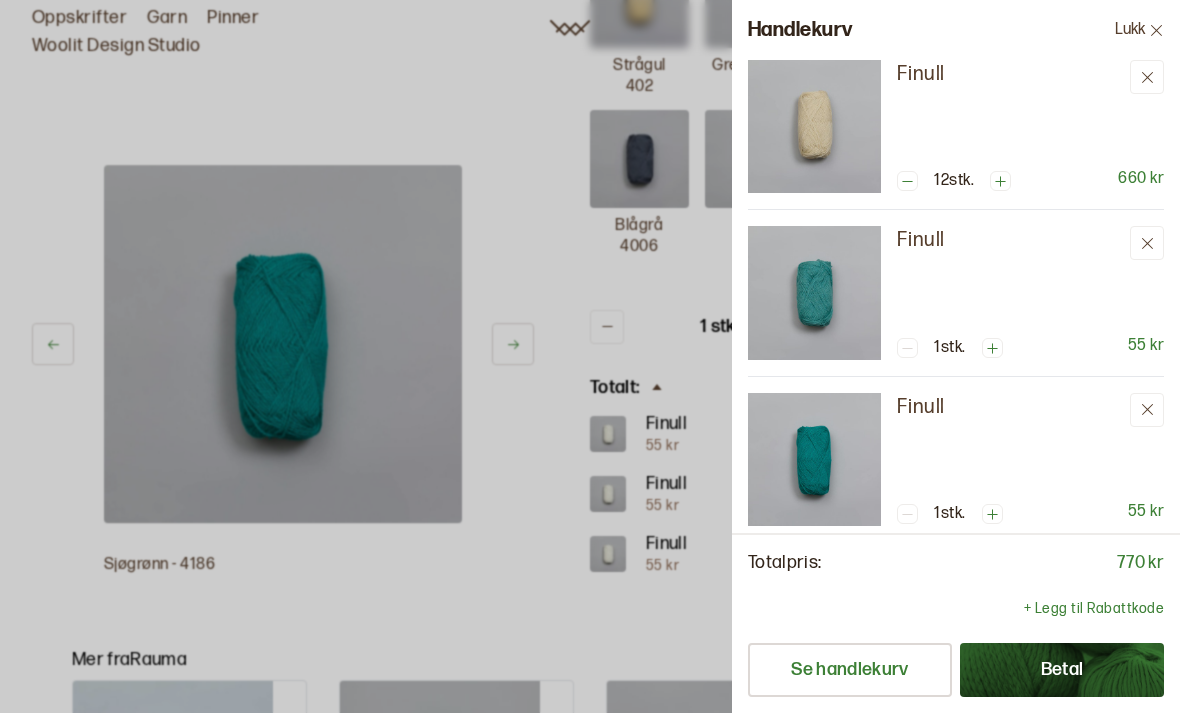 click at bounding box center (590, 356) 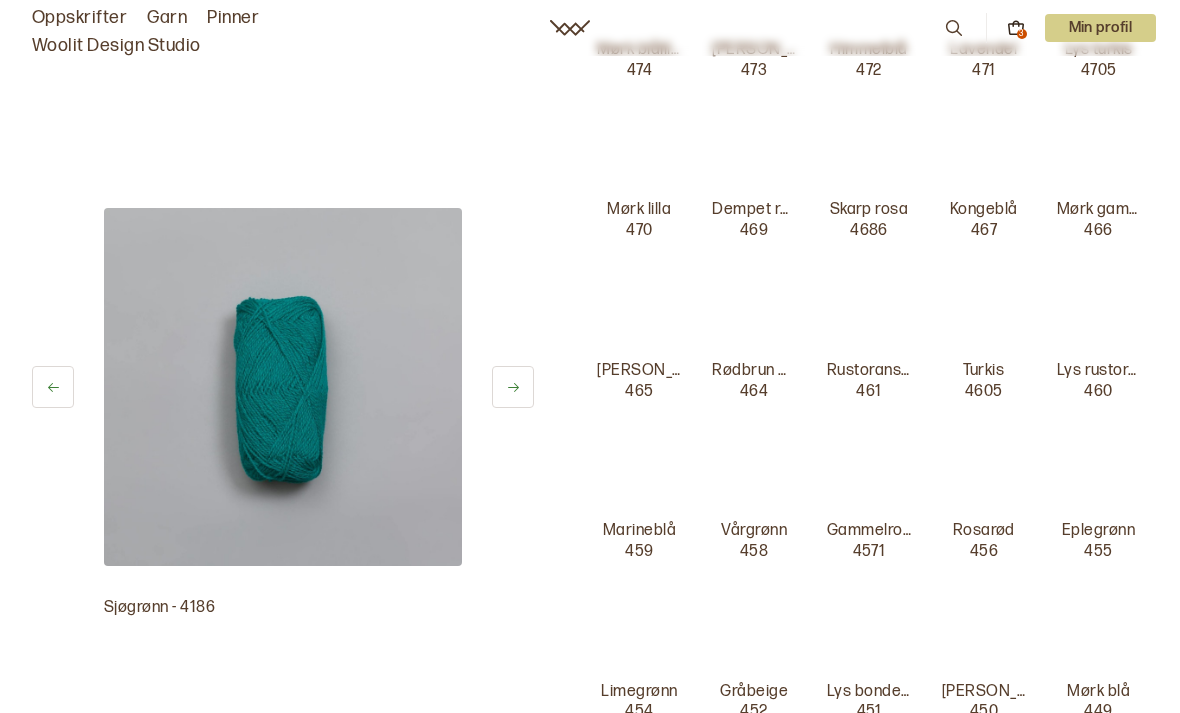 scroll, scrollTop: 1359, scrollLeft: 0, axis: vertical 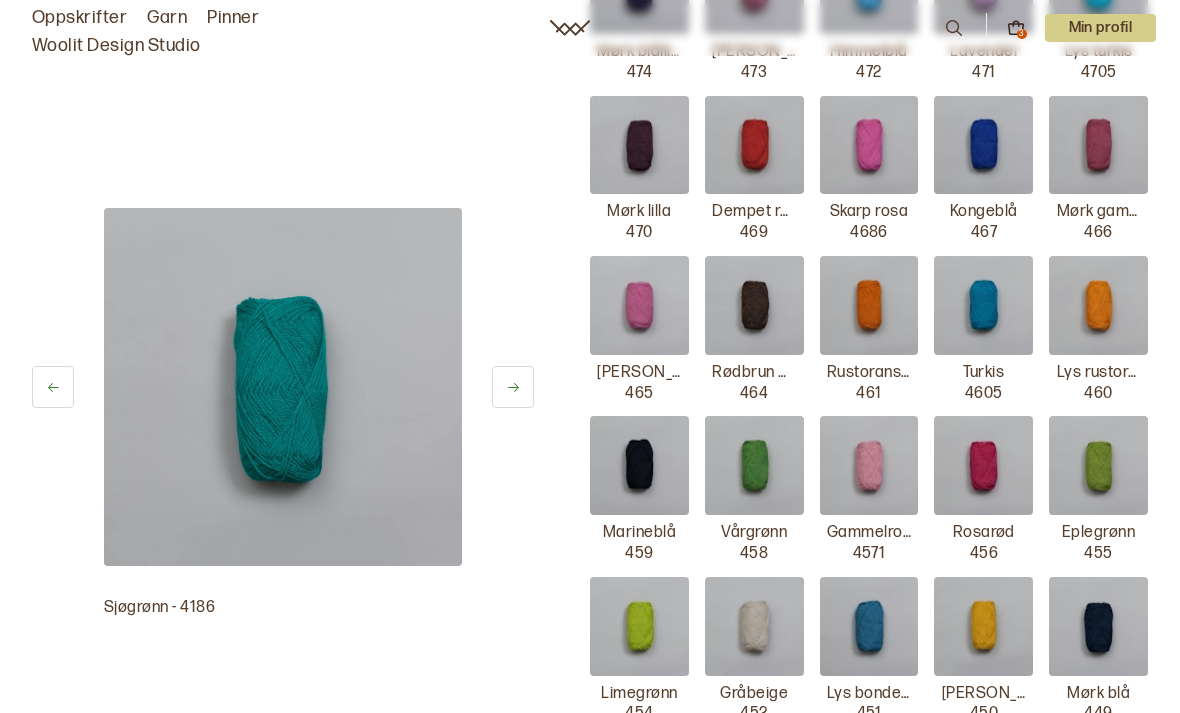 click at bounding box center (754, 145) 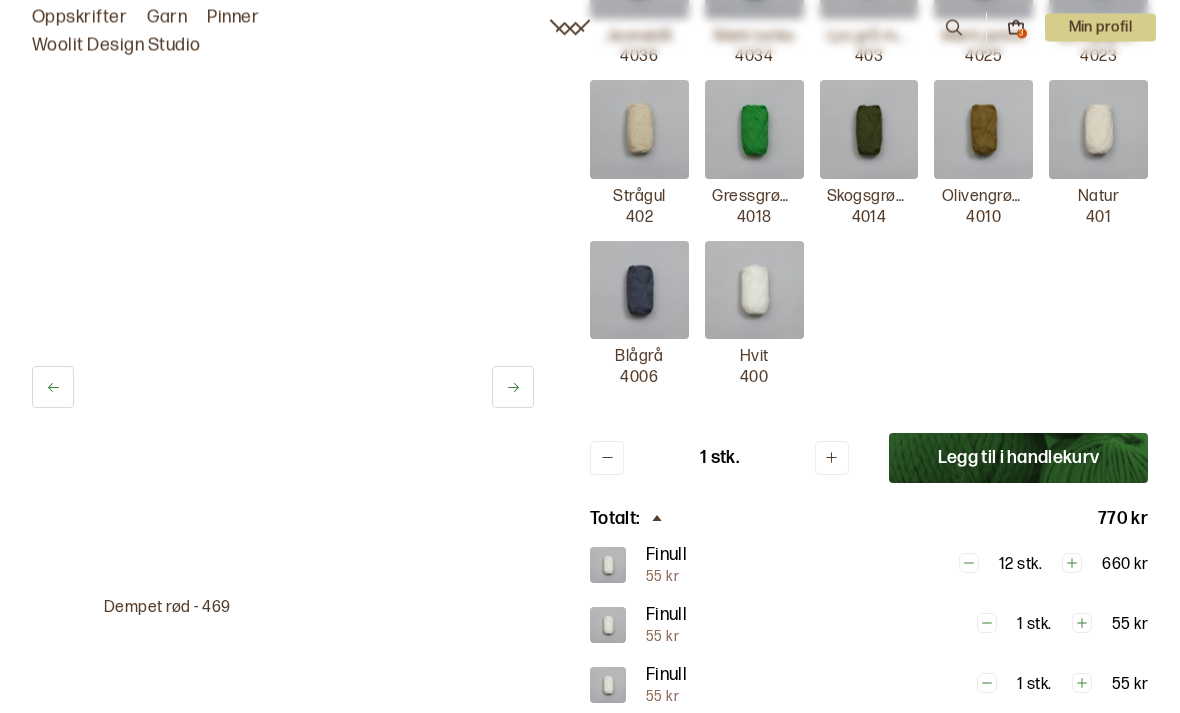 scroll, scrollTop: 4767, scrollLeft: 0, axis: vertical 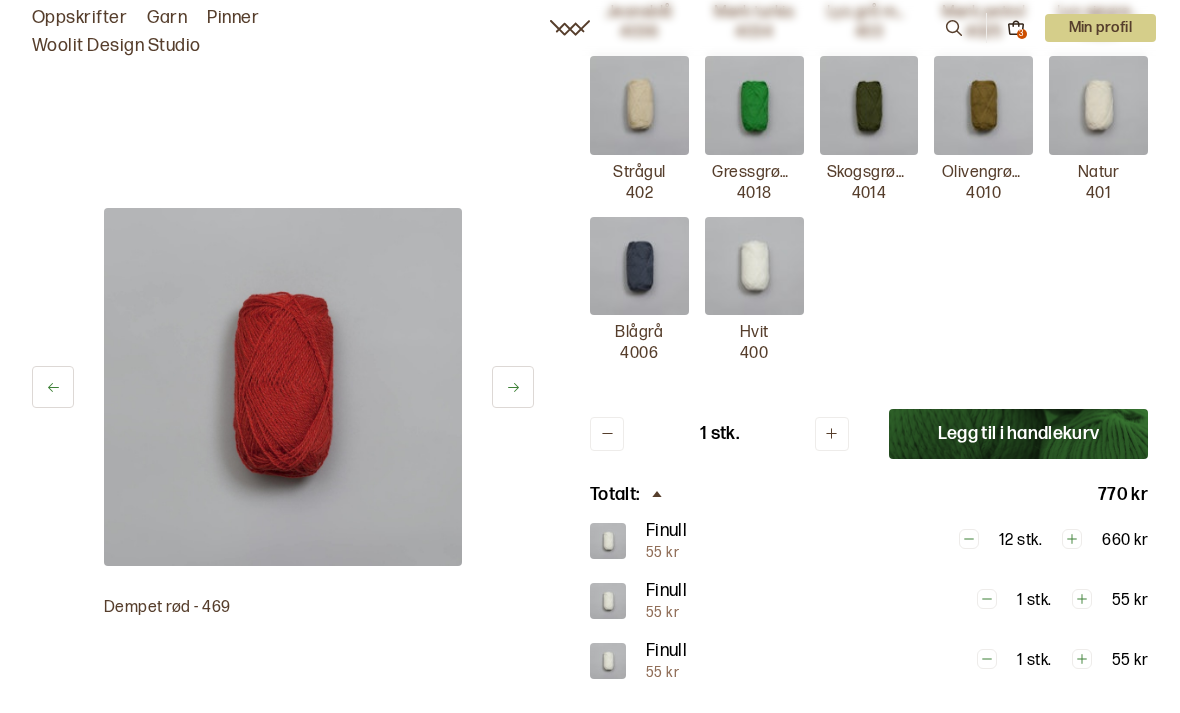 click on "Legg til i handlekurv" at bounding box center [1018, 434] 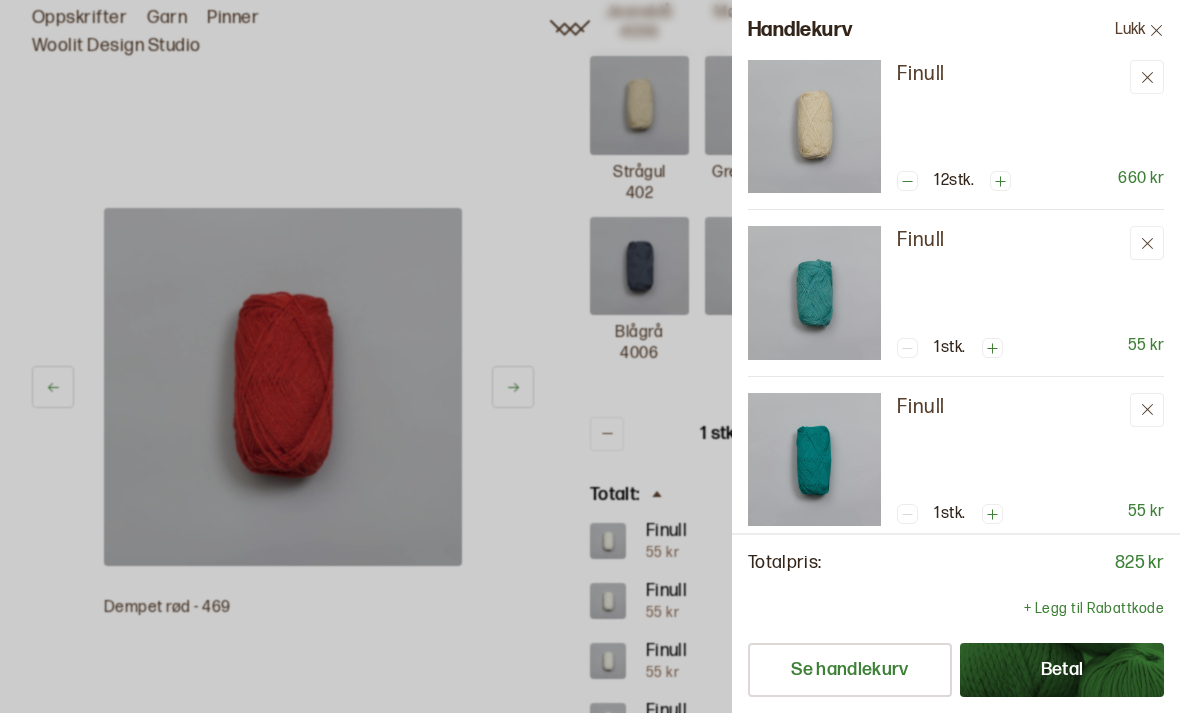 click at bounding box center (590, 356) 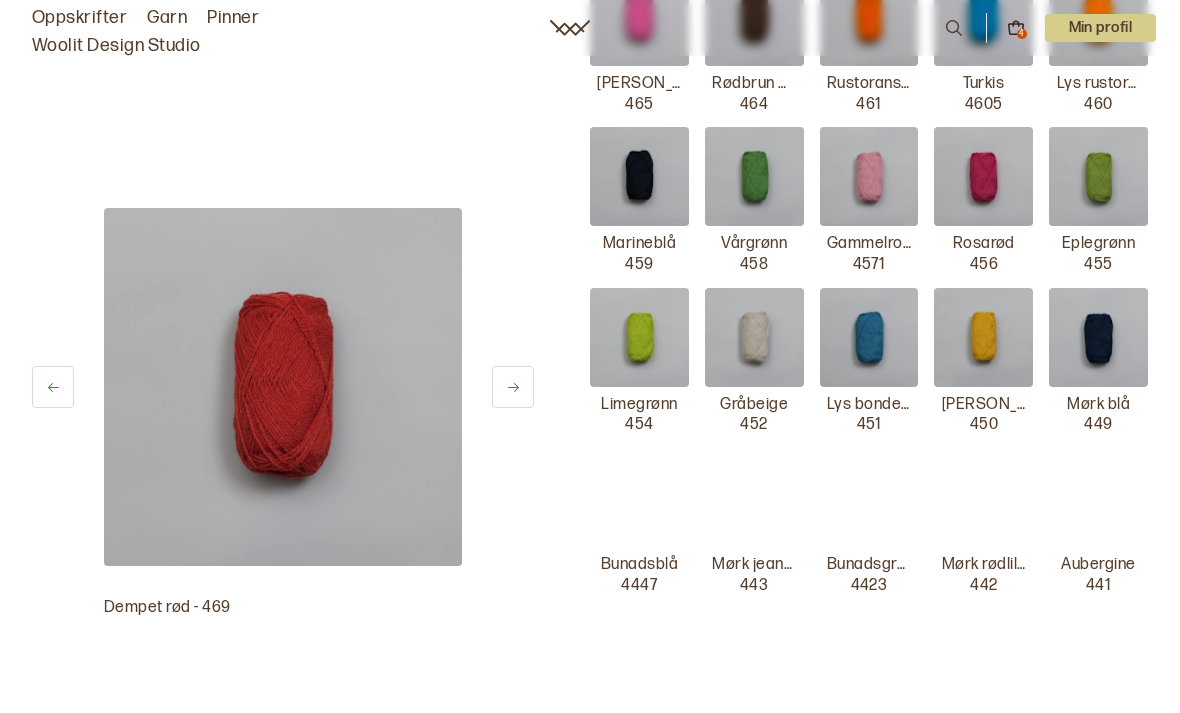 scroll, scrollTop: 1645, scrollLeft: 0, axis: vertical 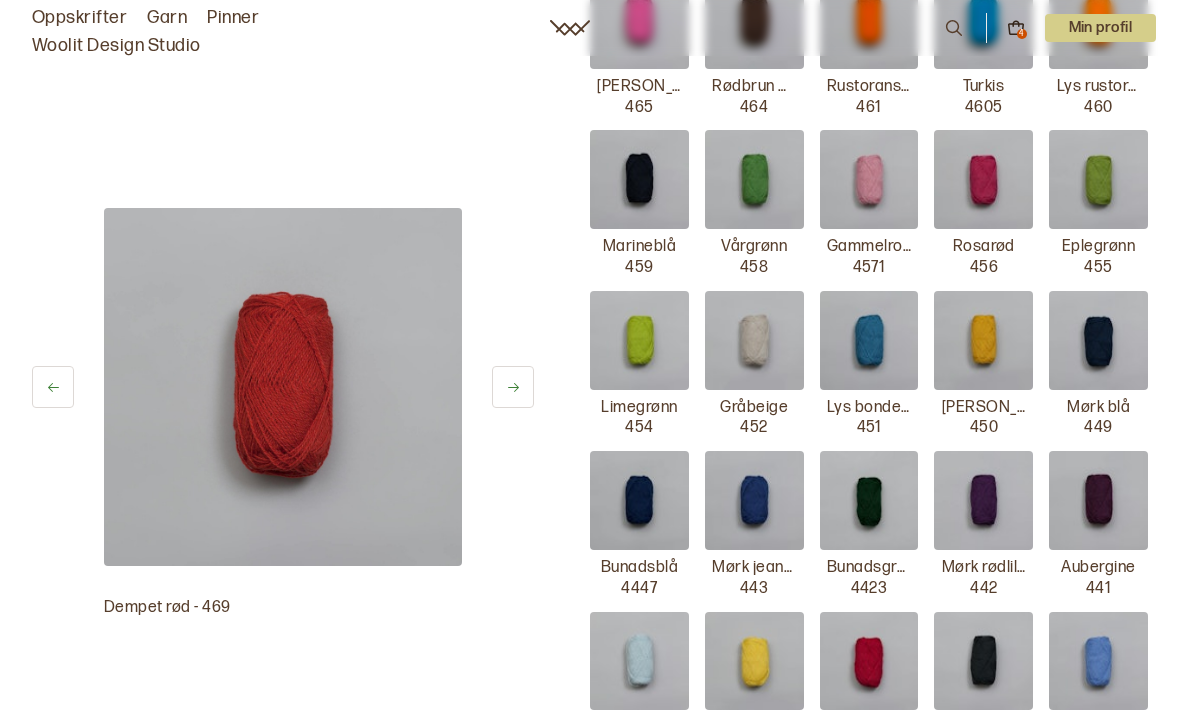 click at bounding box center [1098, 340] 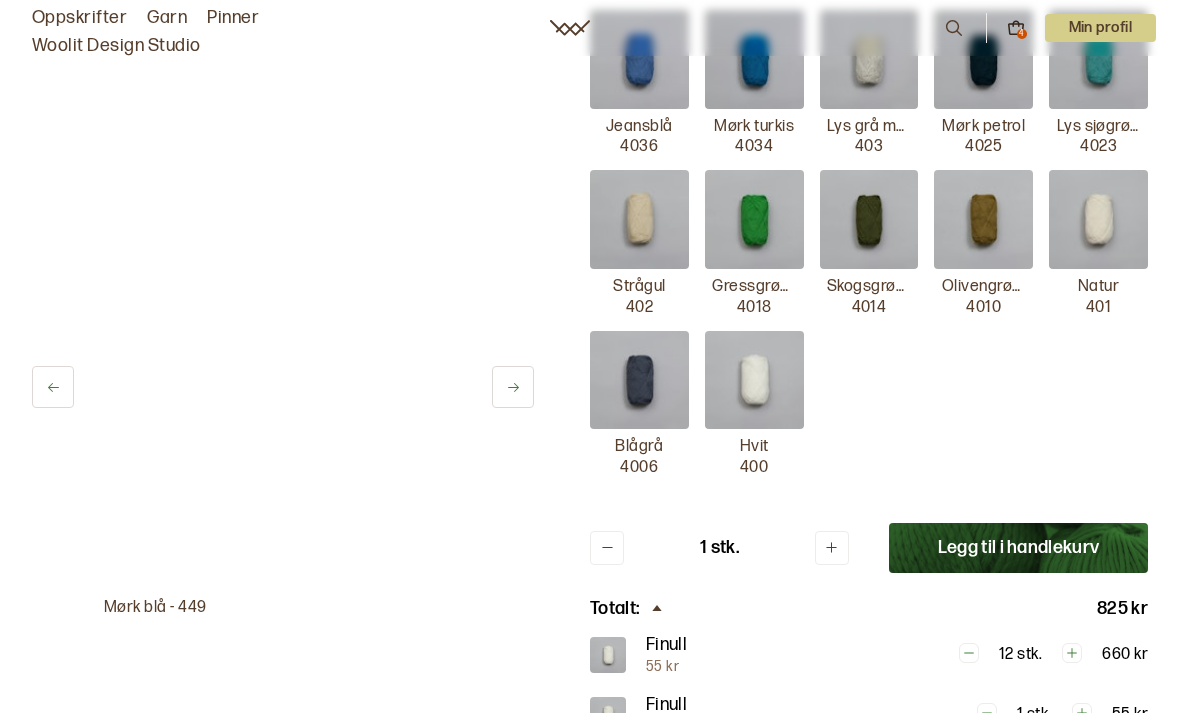 scroll, scrollTop: 4659, scrollLeft: 0, axis: vertical 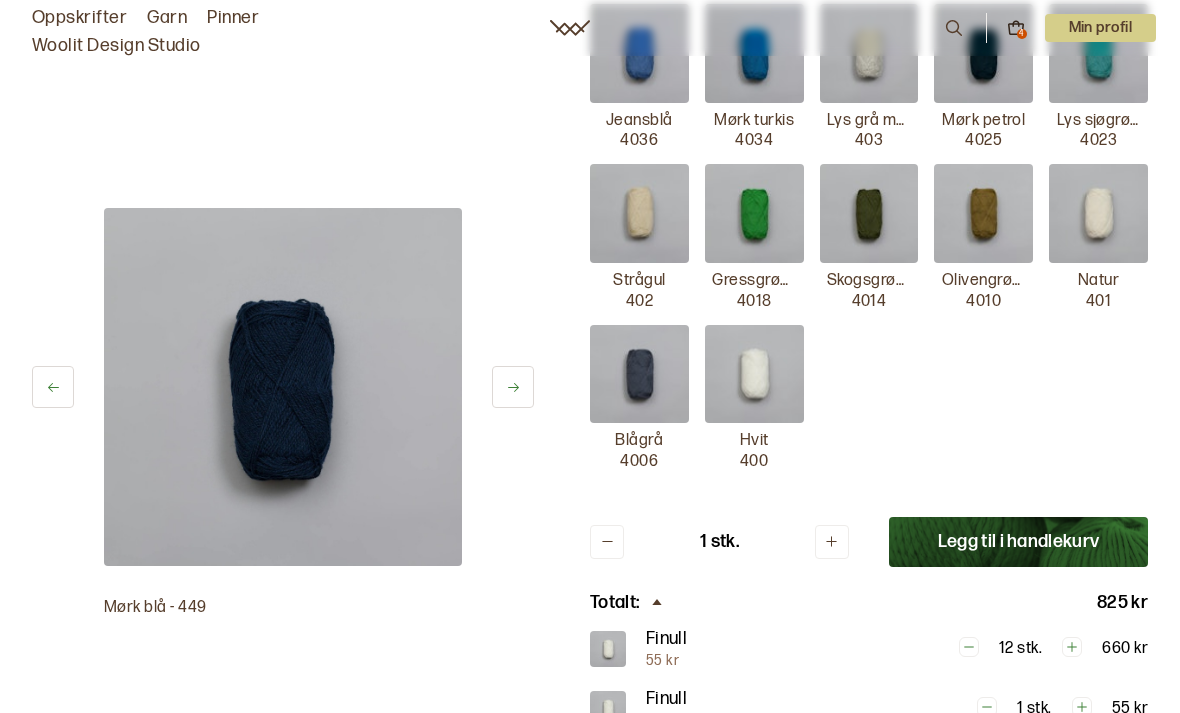 click on "Legg til i handlekurv" at bounding box center (1018, 542) 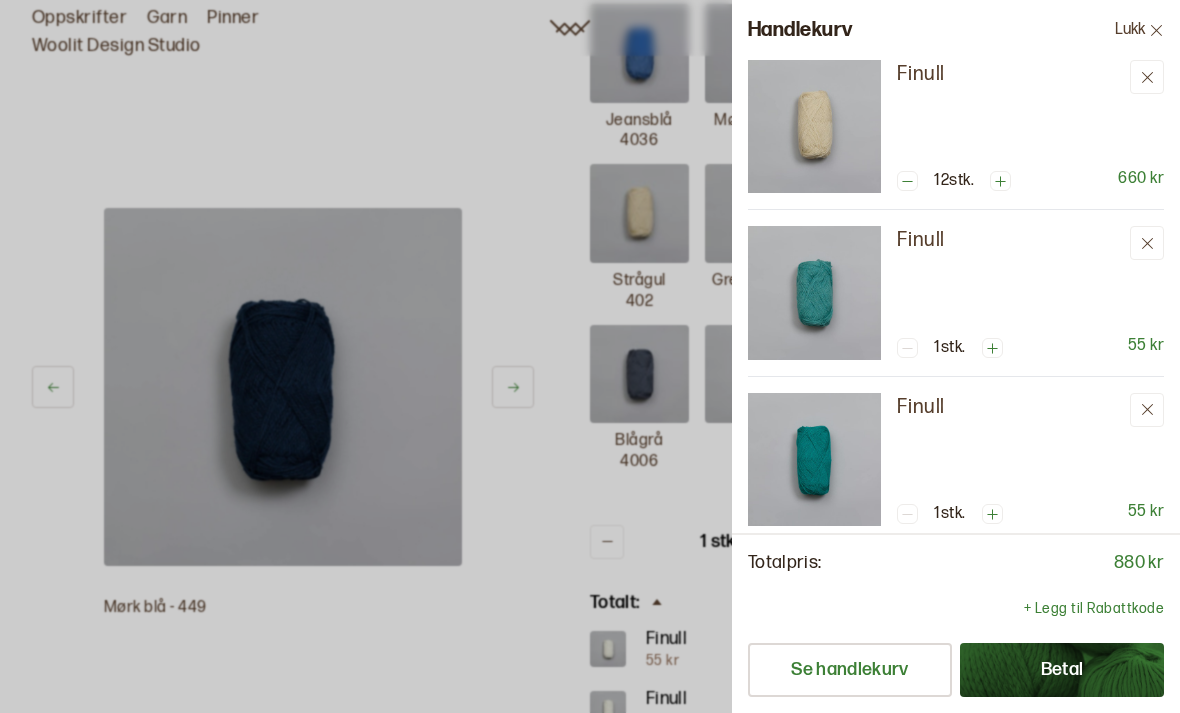 click at bounding box center (590, 356) 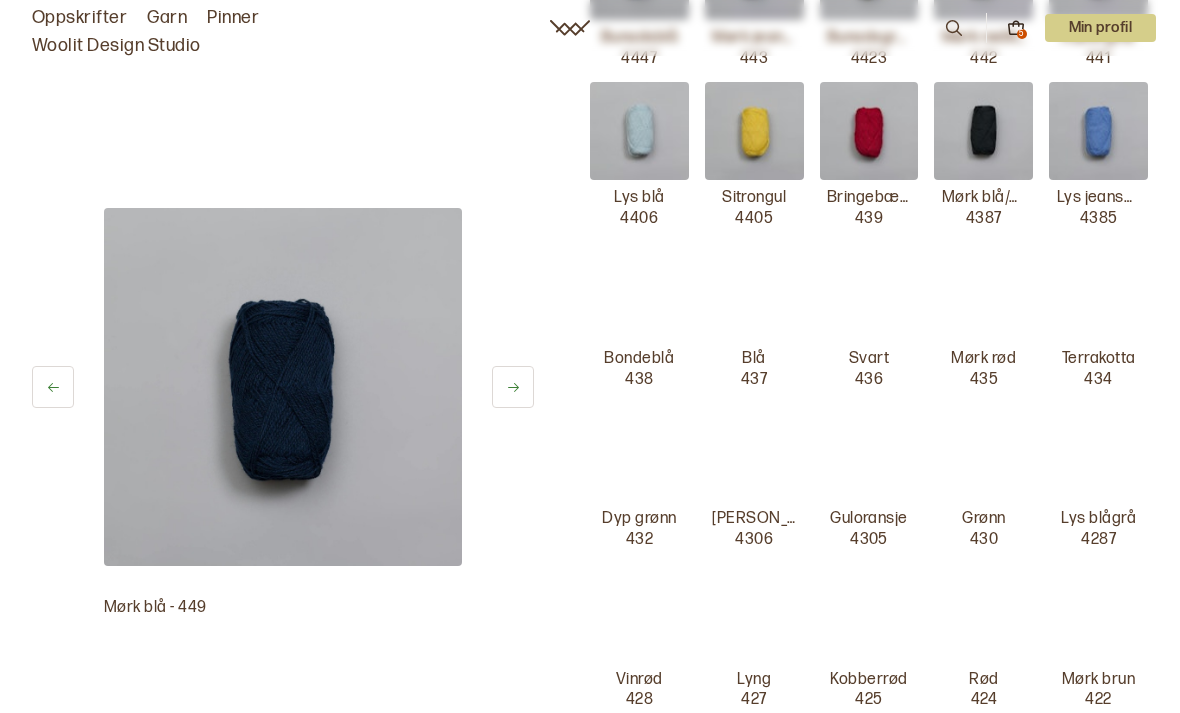 scroll, scrollTop: 2174, scrollLeft: 0, axis: vertical 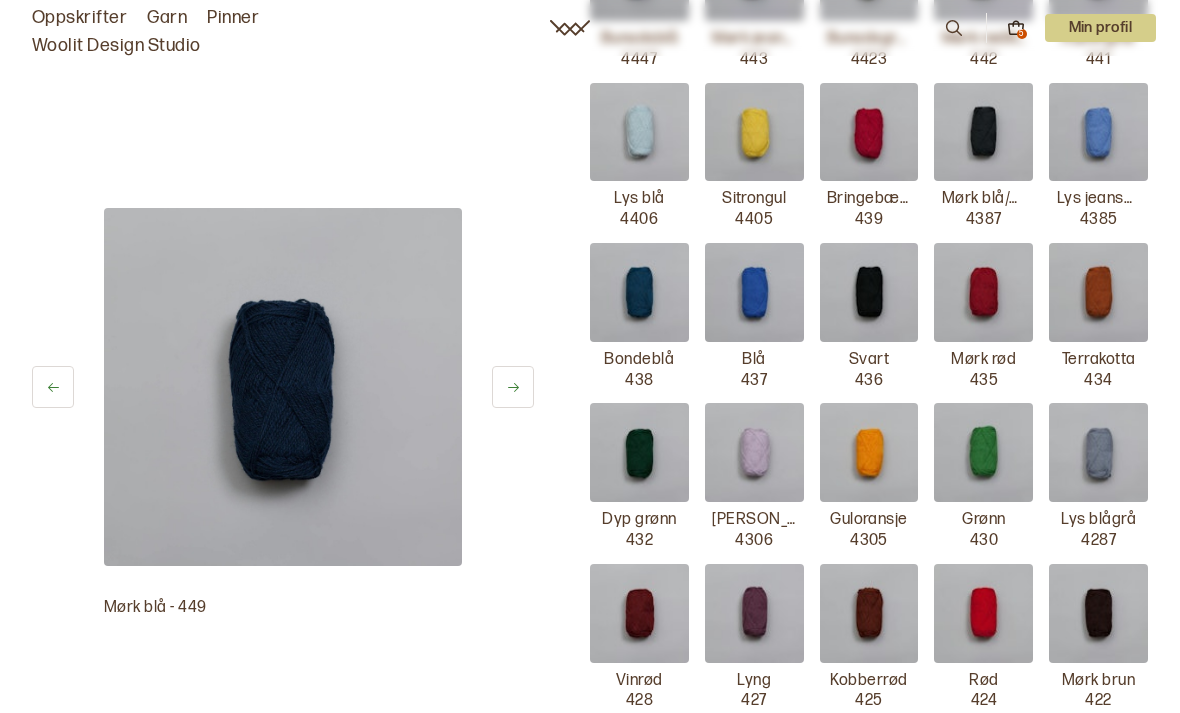 click at bounding box center (754, 132) 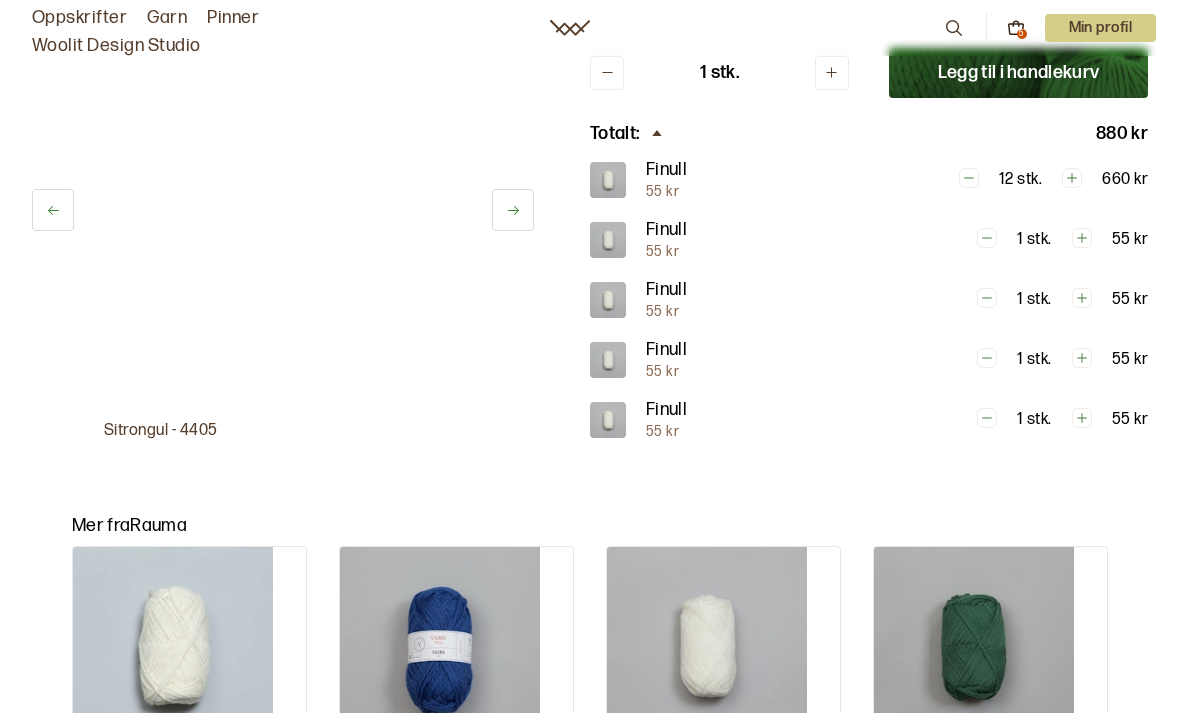 scroll, scrollTop: 5012, scrollLeft: 0, axis: vertical 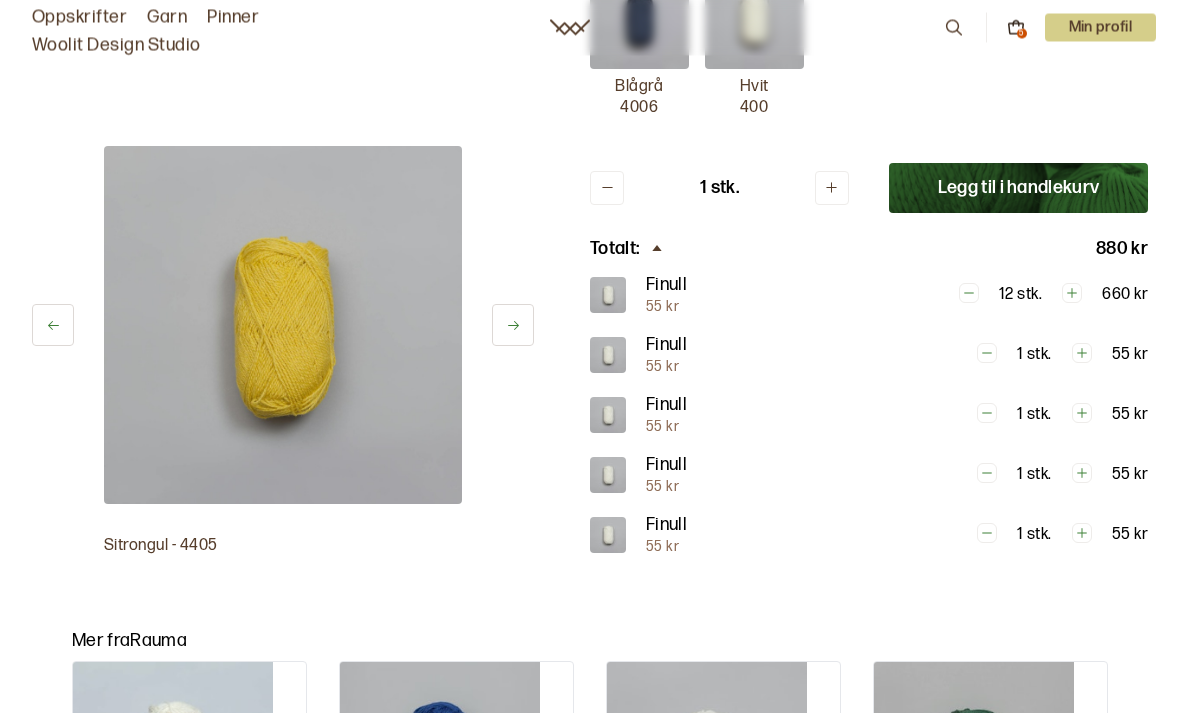click on "Legg til i handlekurv" at bounding box center [1018, 189] 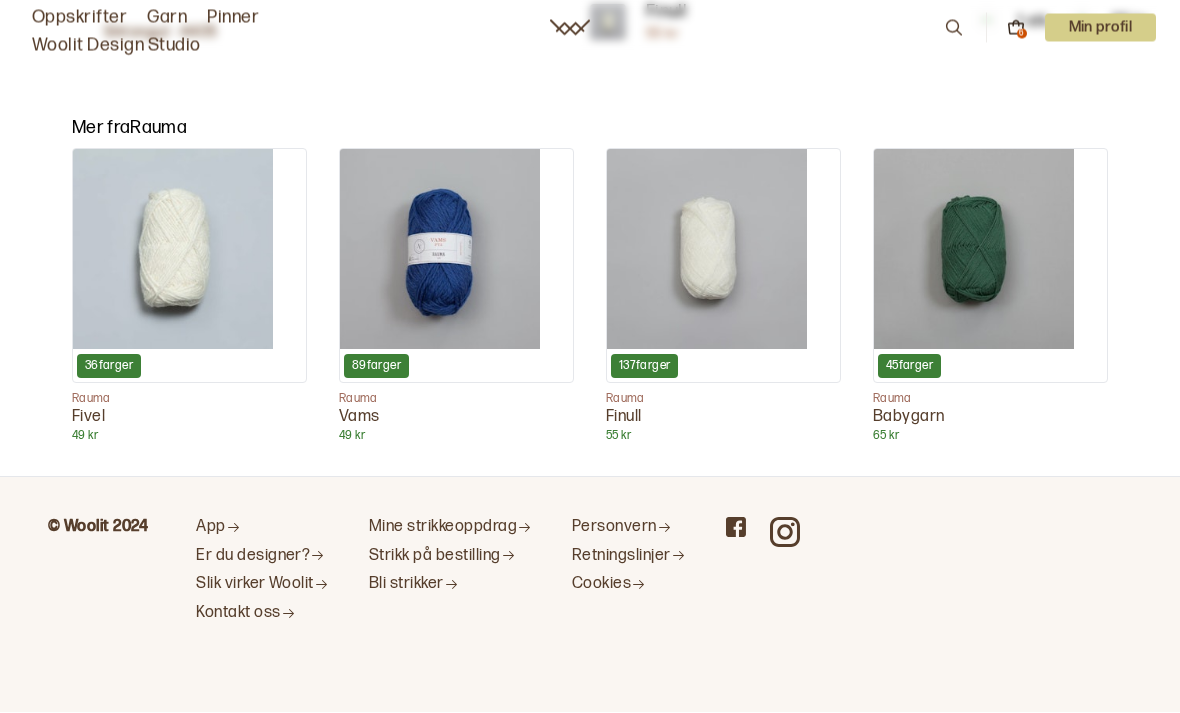 scroll, scrollTop: 0, scrollLeft: 0, axis: both 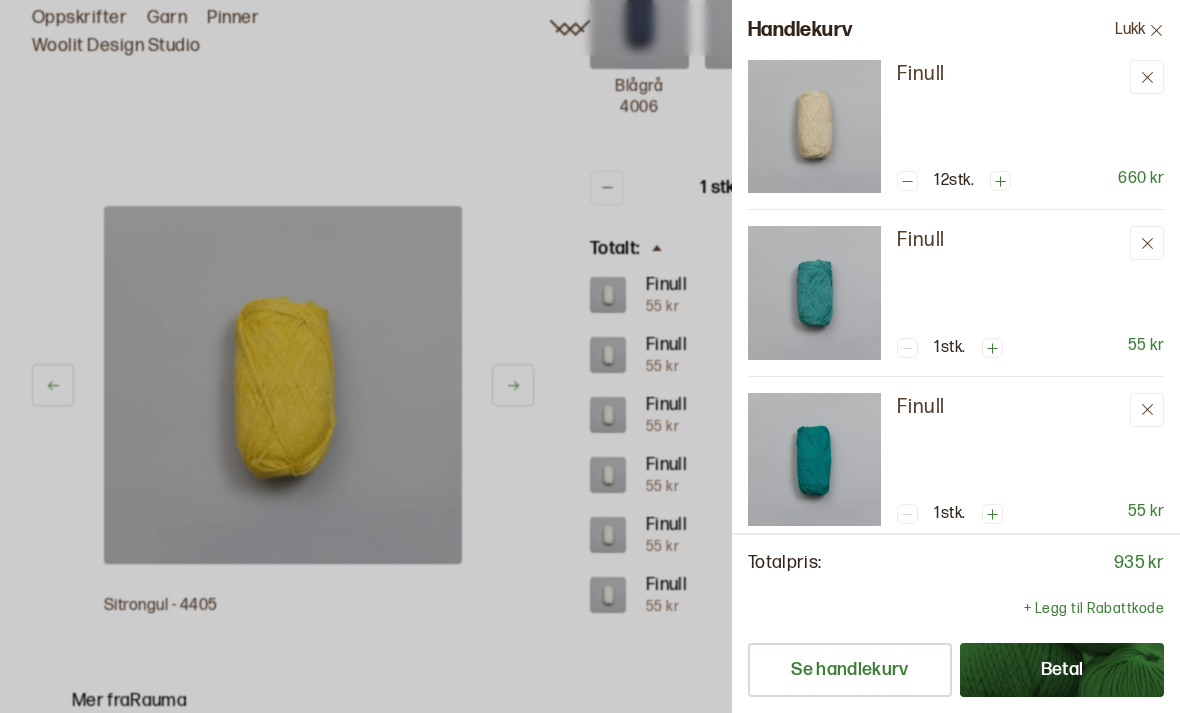 click at bounding box center [590, 356] 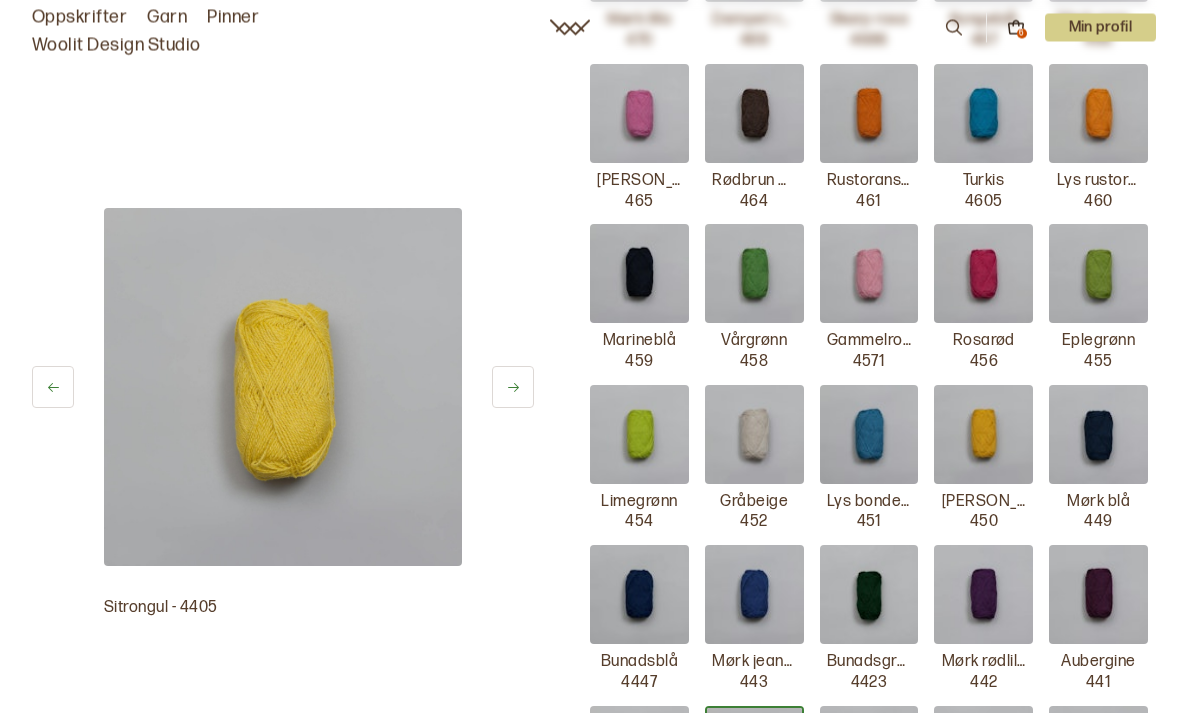 scroll, scrollTop: 1551, scrollLeft: 0, axis: vertical 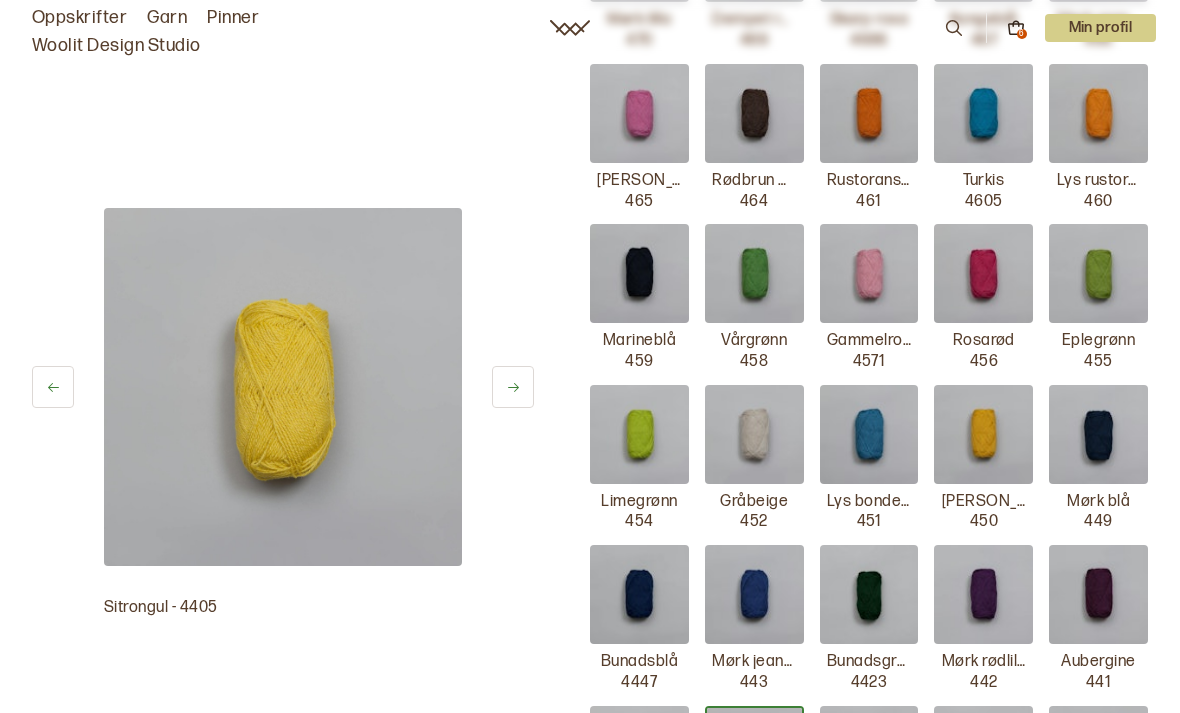 click at bounding box center (869, 273) 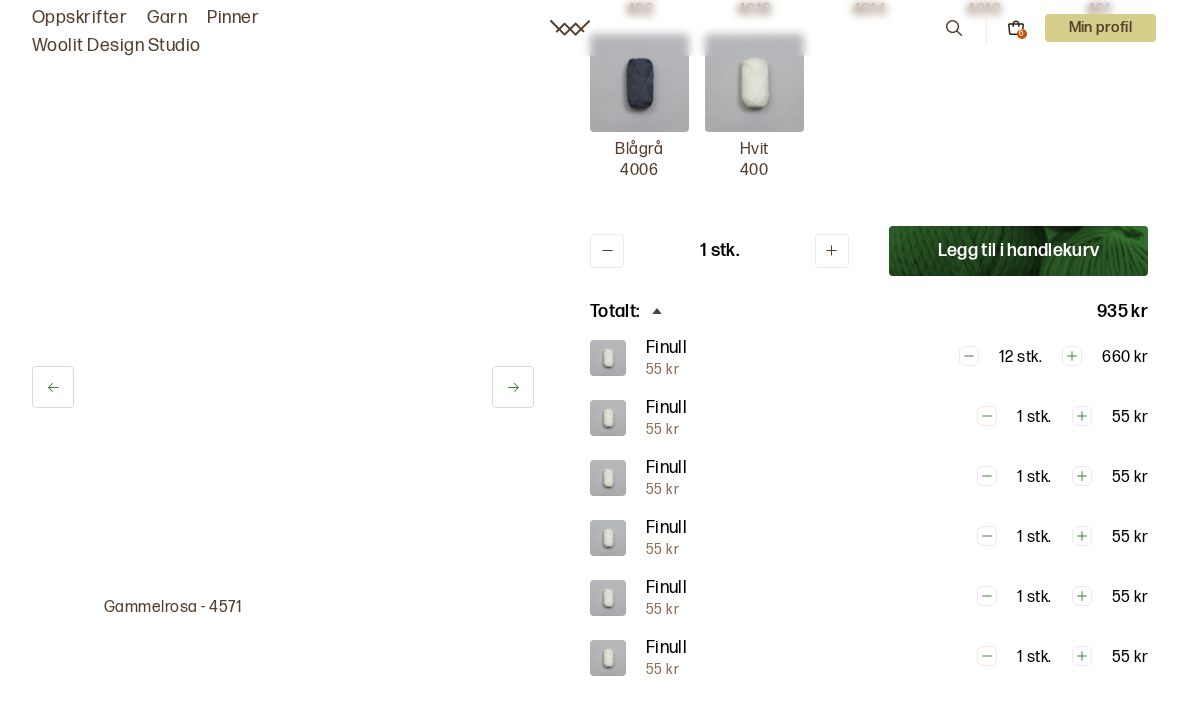 scroll, scrollTop: 4946, scrollLeft: 0, axis: vertical 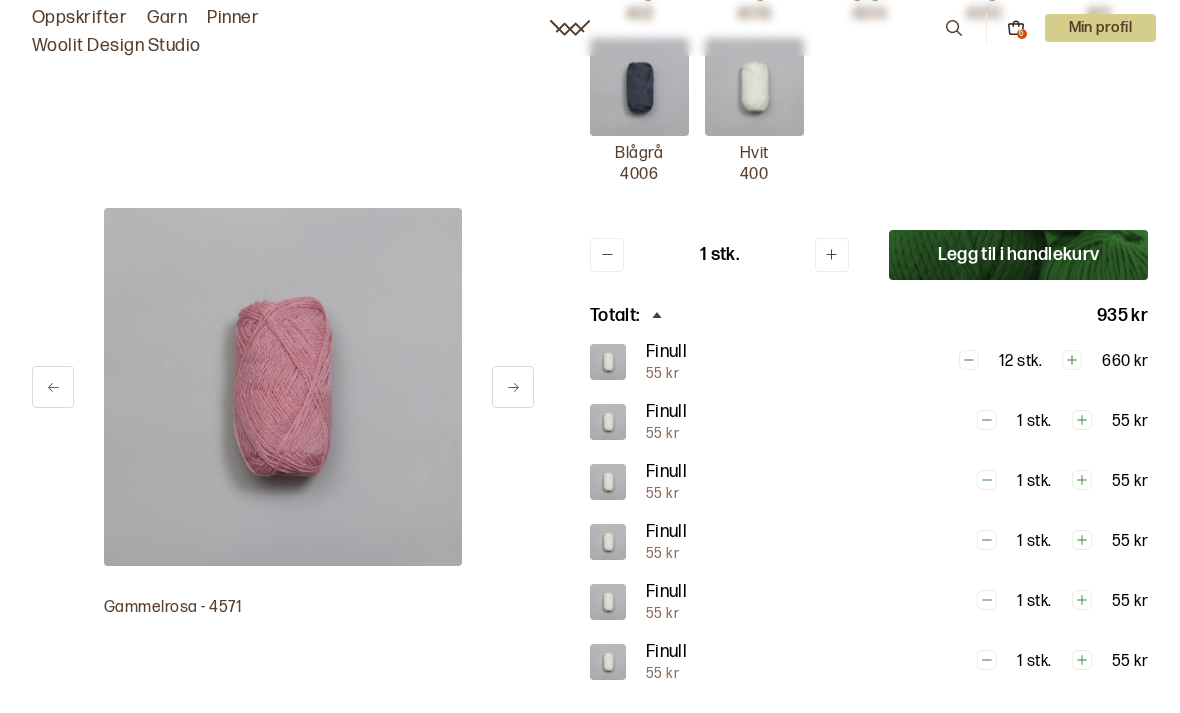 click on "Legg til i handlekurv" at bounding box center [1018, 255] 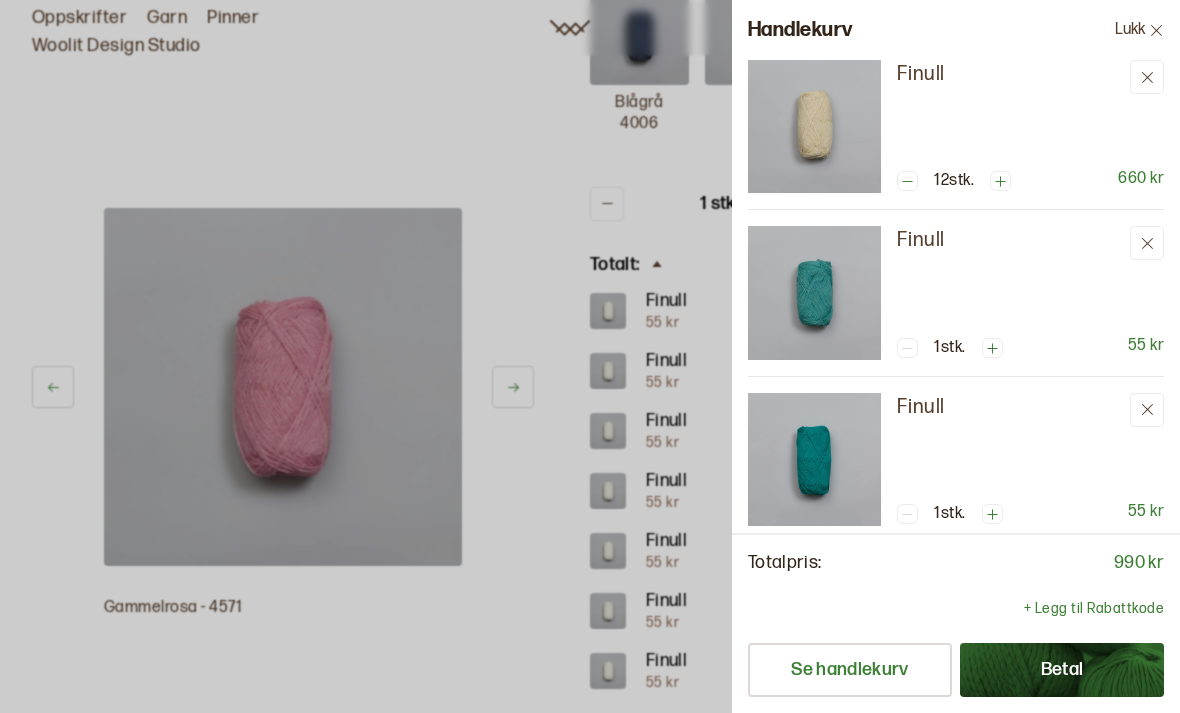 scroll, scrollTop: 53, scrollLeft: 0, axis: vertical 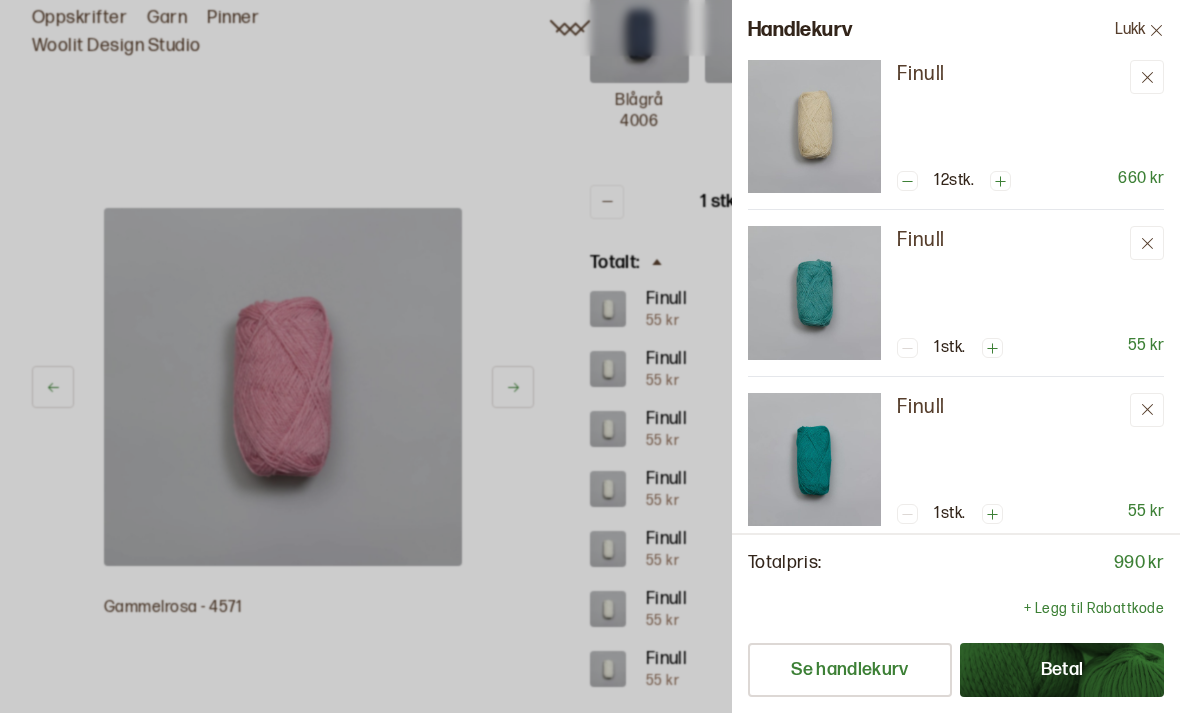 click at bounding box center (590, 356) 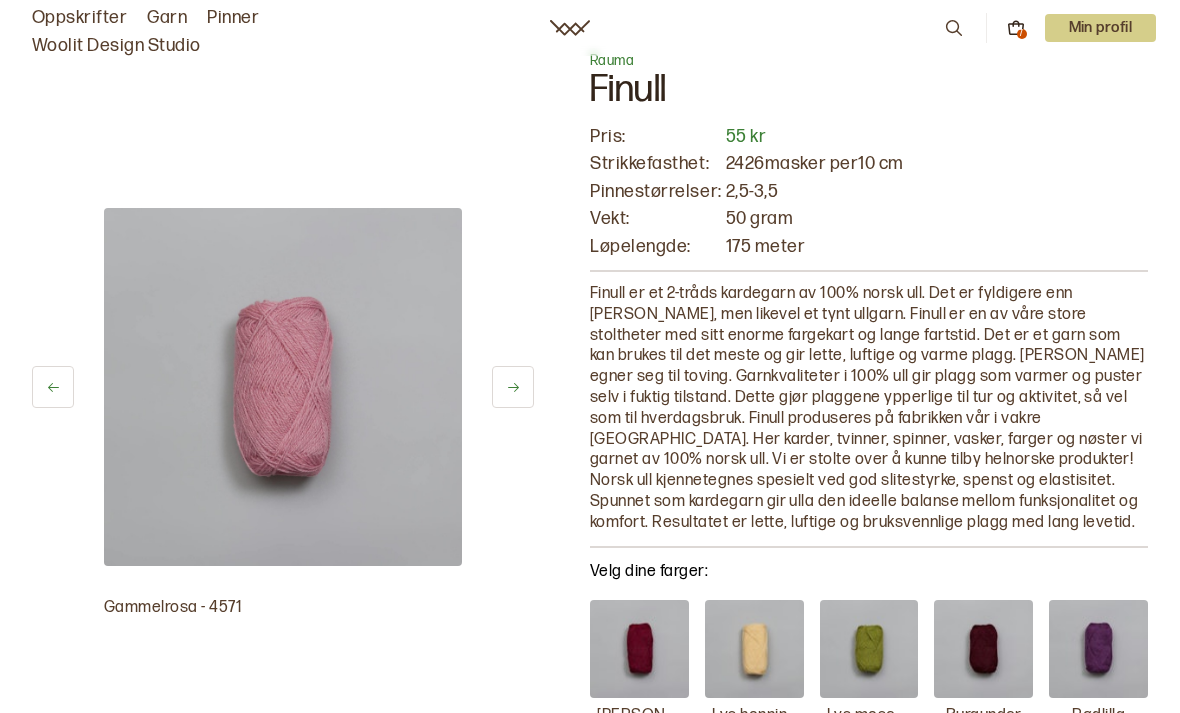 scroll, scrollTop: 4999, scrollLeft: 0, axis: vertical 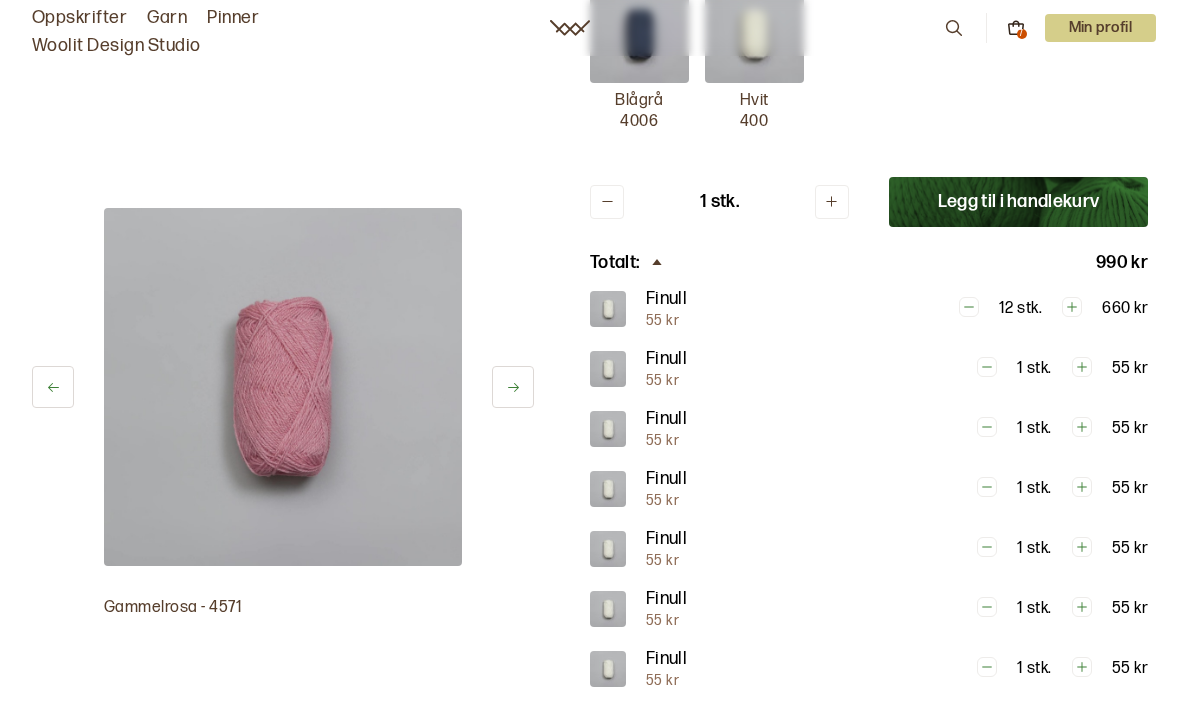 click on "Min profil" at bounding box center [1101, 28] 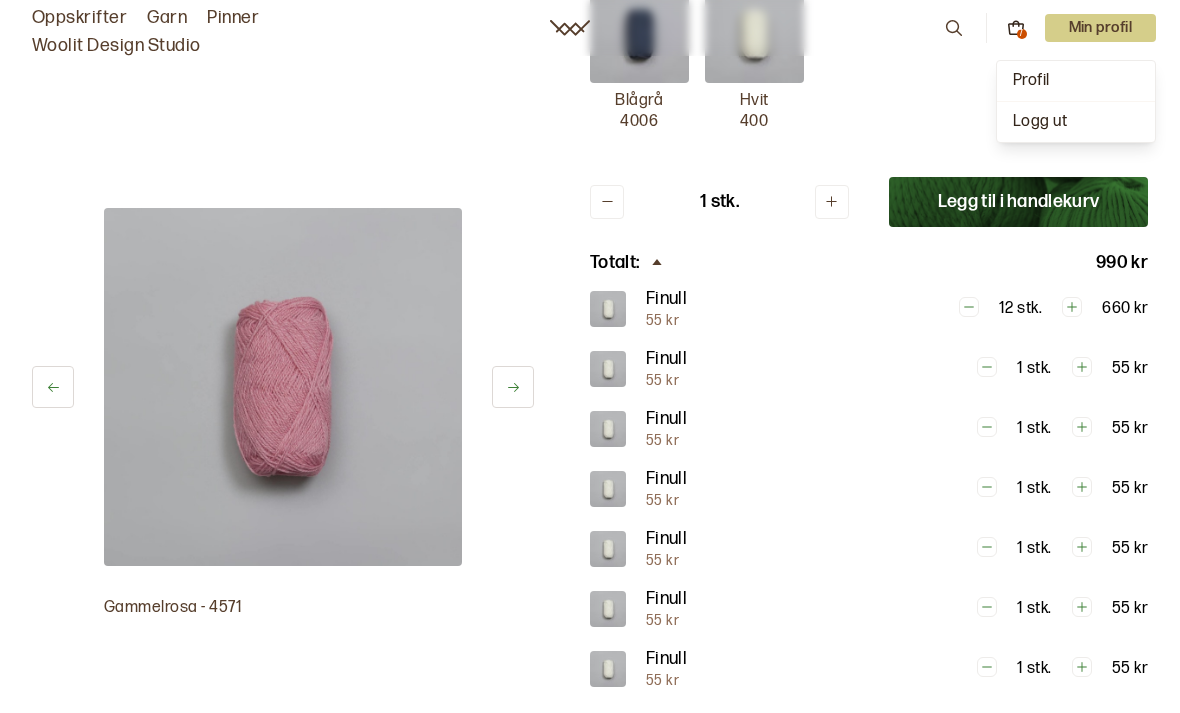 click on "Profil" at bounding box center (1031, 80) 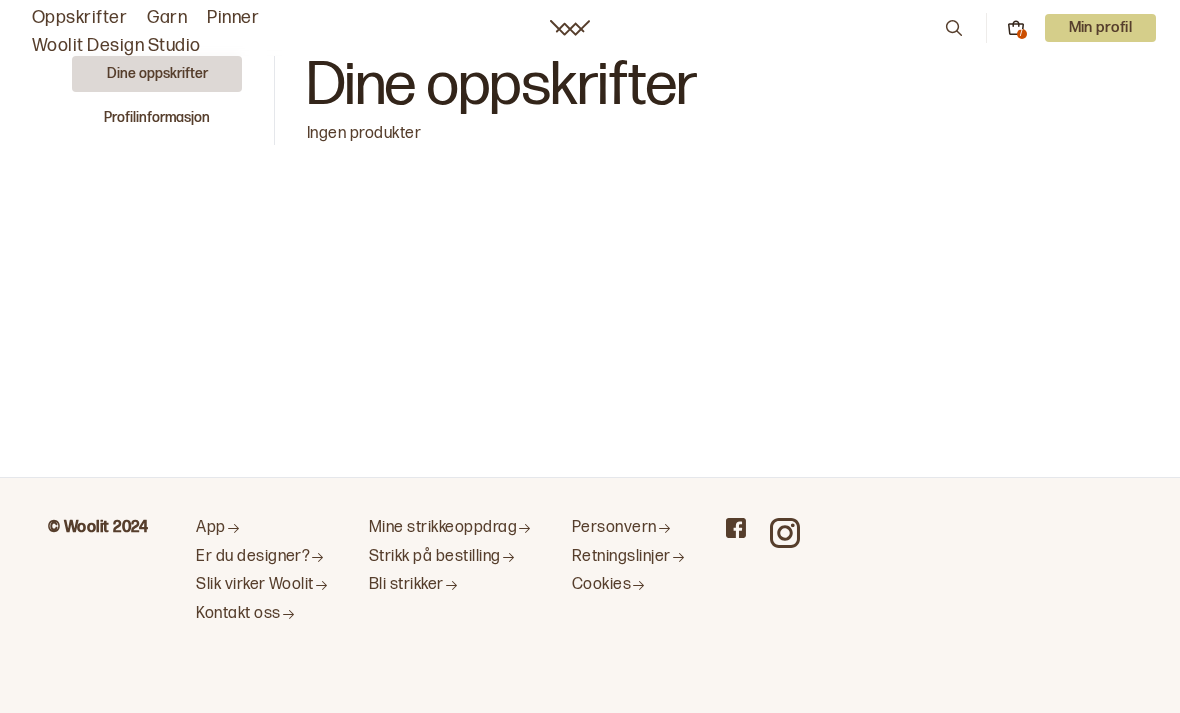 scroll, scrollTop: 64, scrollLeft: 0, axis: vertical 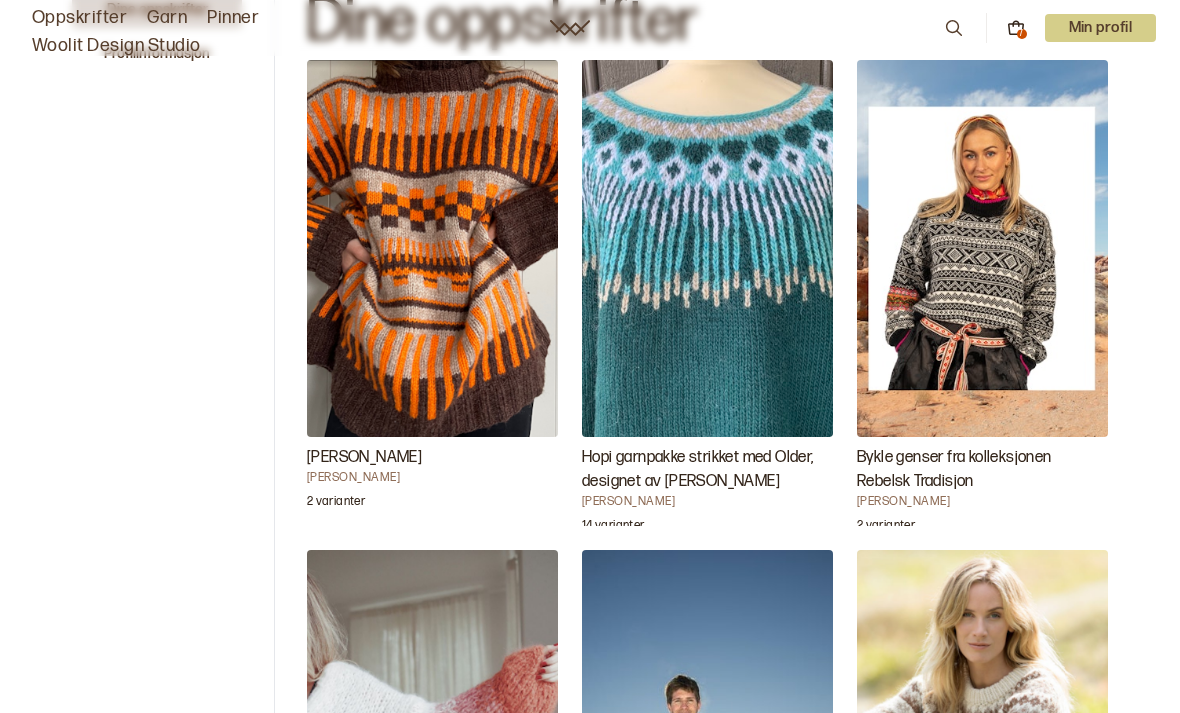 click on "Min profil" at bounding box center [1101, 28] 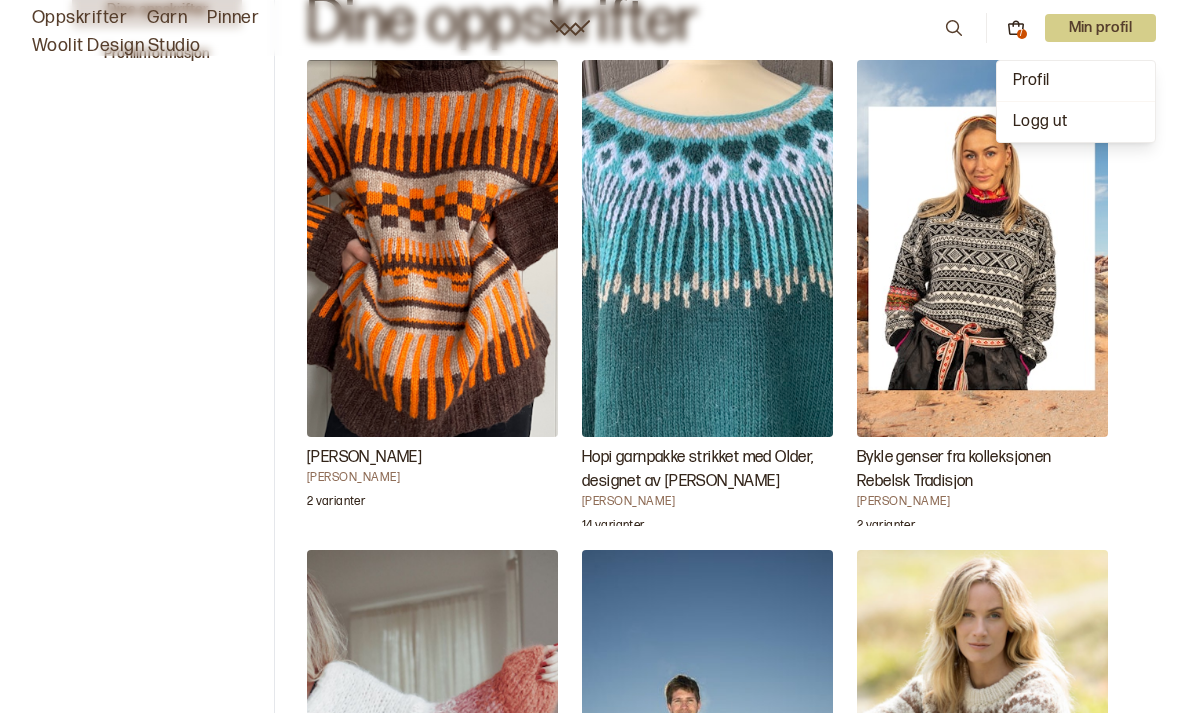 click on "Min profil" at bounding box center (1101, 28) 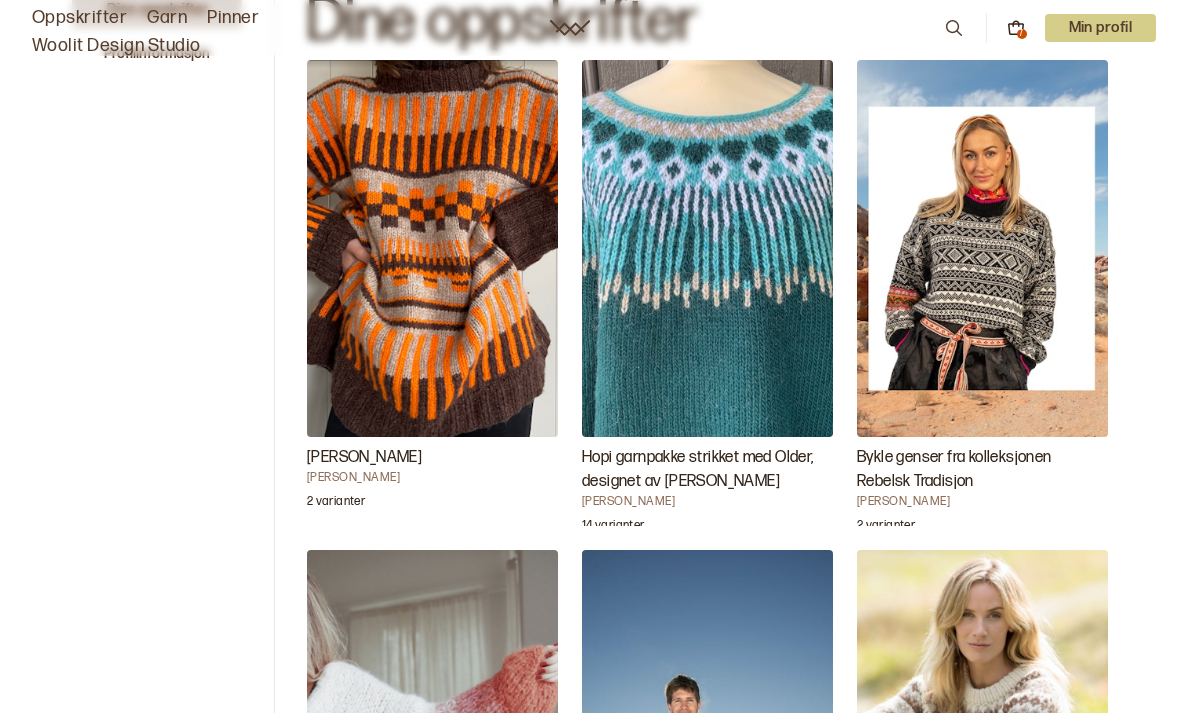 scroll, scrollTop: 0, scrollLeft: 0, axis: both 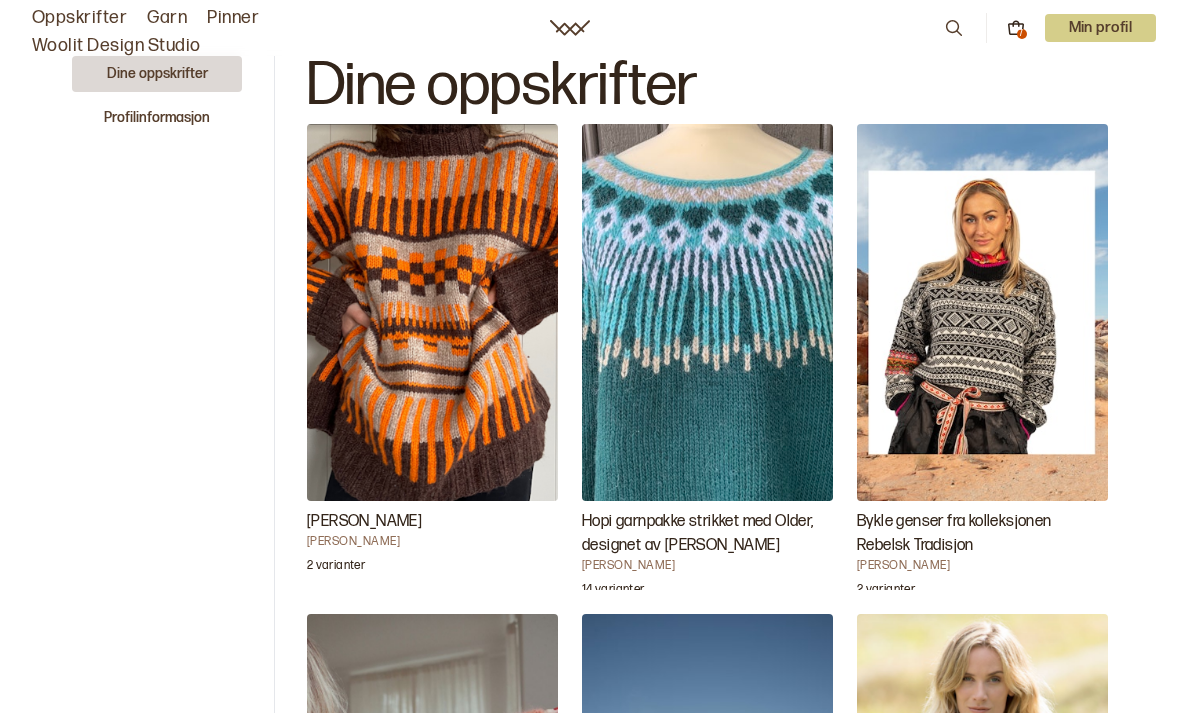 click on "Min profil" at bounding box center (1101, 28) 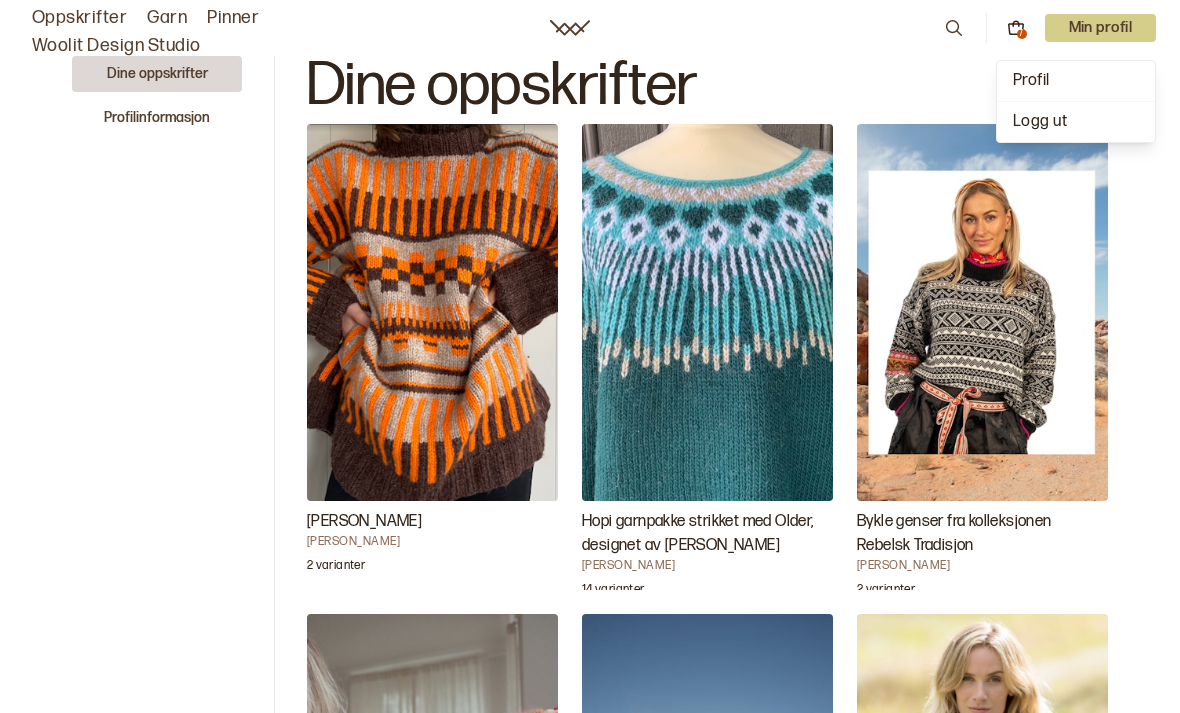 click on "Profil" at bounding box center [1031, 80] 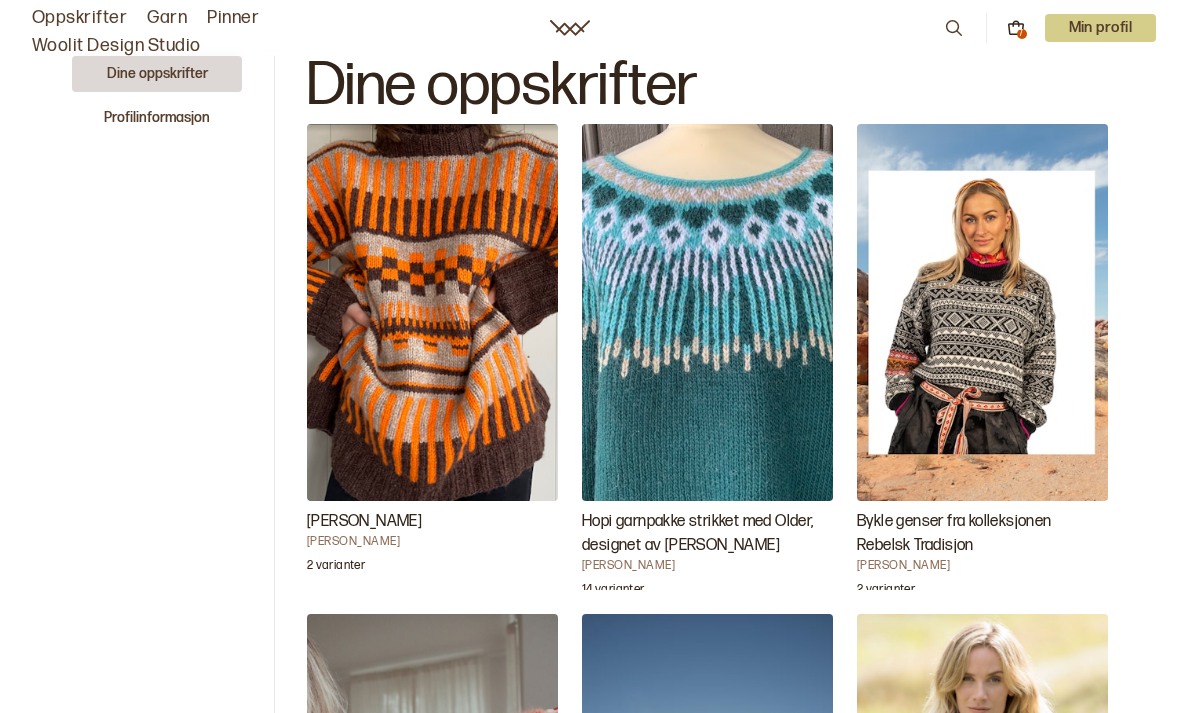 scroll, scrollTop: 0, scrollLeft: 0, axis: both 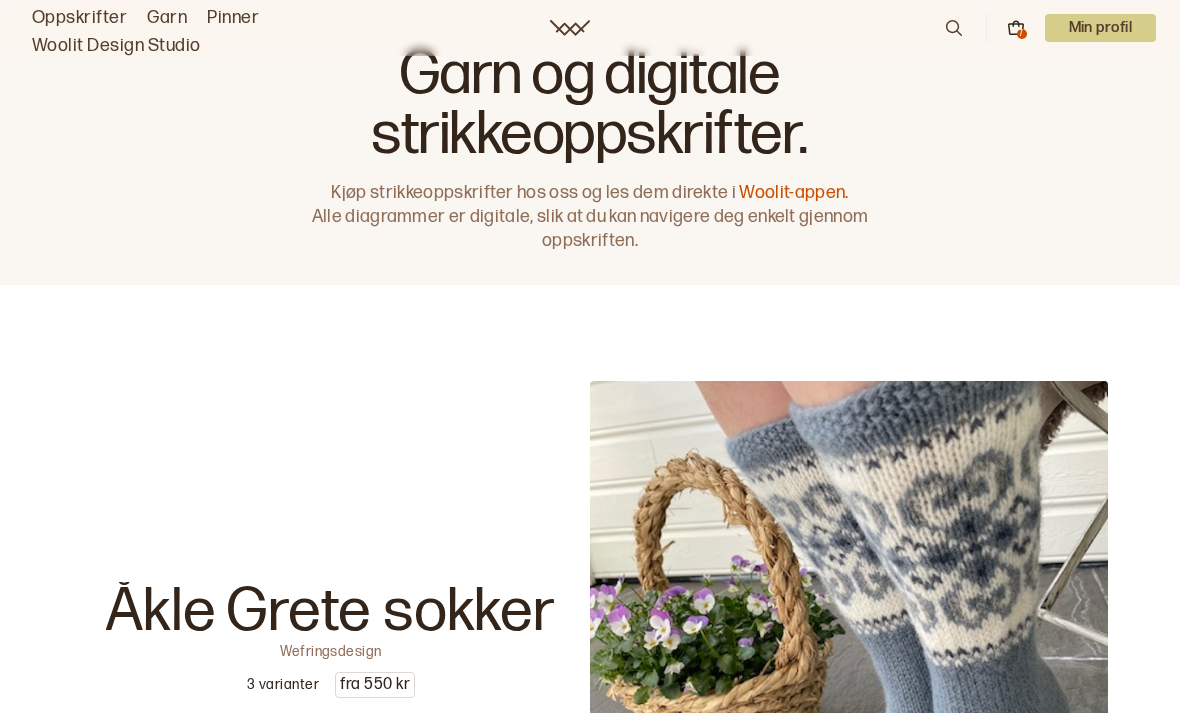 click on "Min profil" at bounding box center (1101, 28) 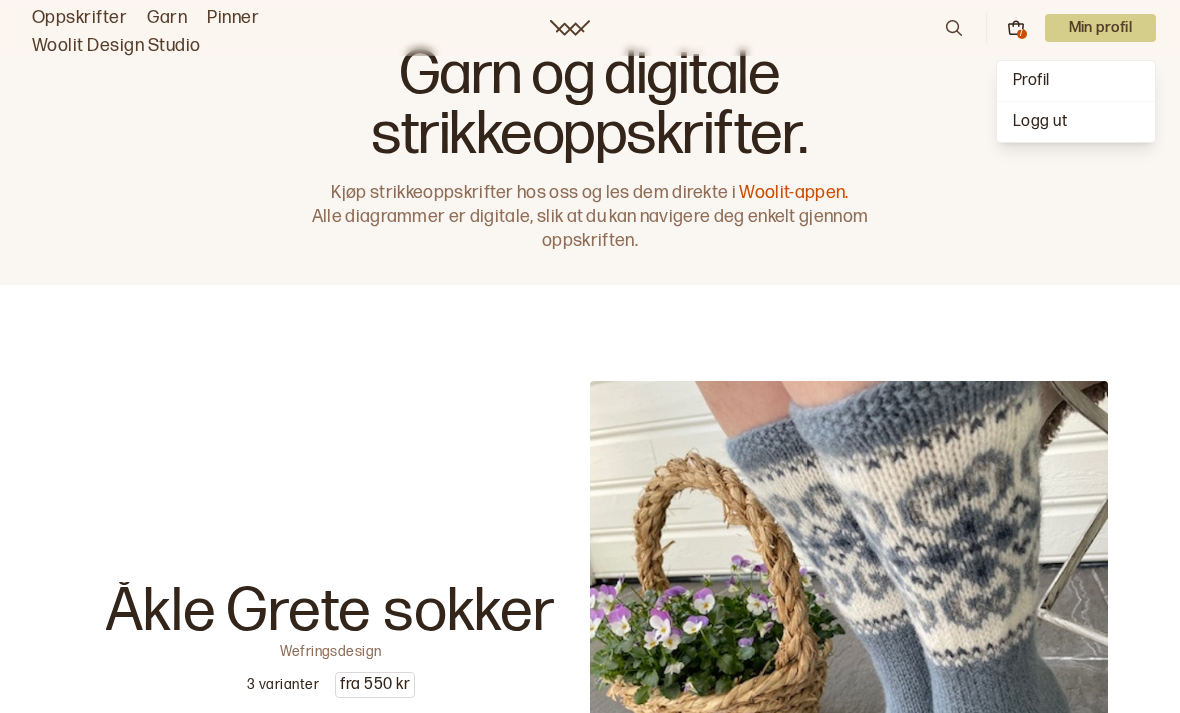 click on "Garn og digitale strikkeoppskrifter. Kjøp strikkeoppskrifter hos oss og les dem direkte i   Woolit-appen.  Alle diagrammer er digitale, slik at du kan navigere deg enkelt gjennom oppskriften." at bounding box center [590, 142] 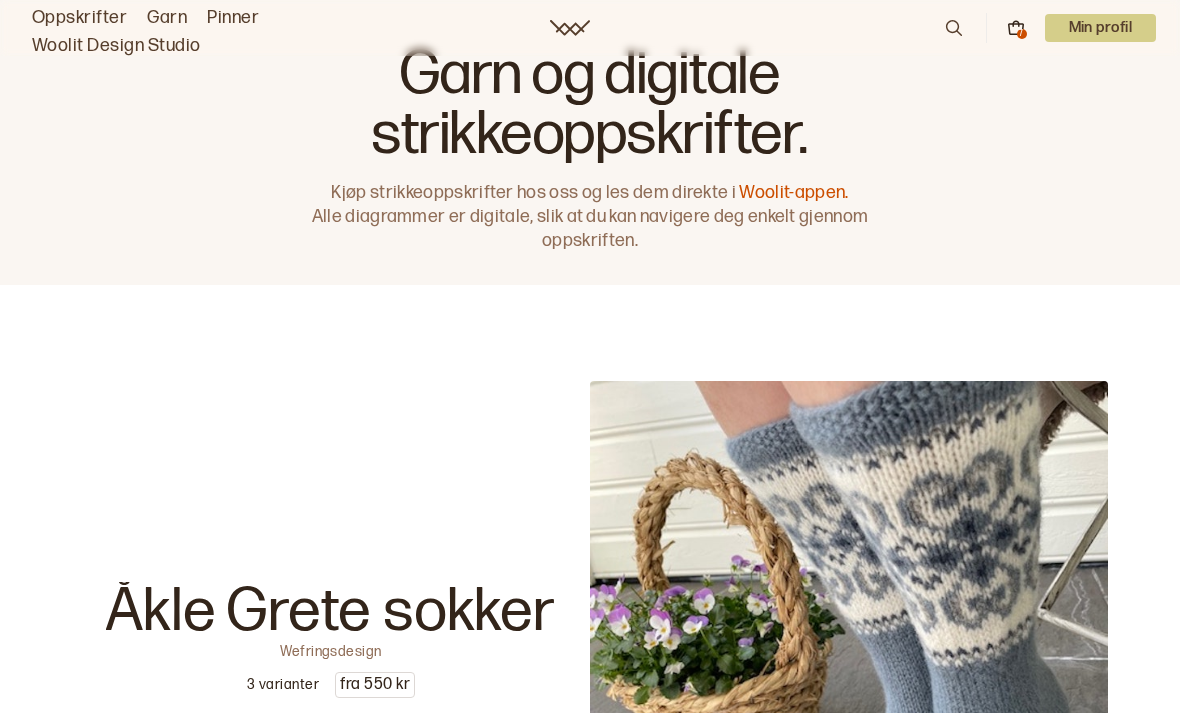 click on "7" at bounding box center (1022, 34) 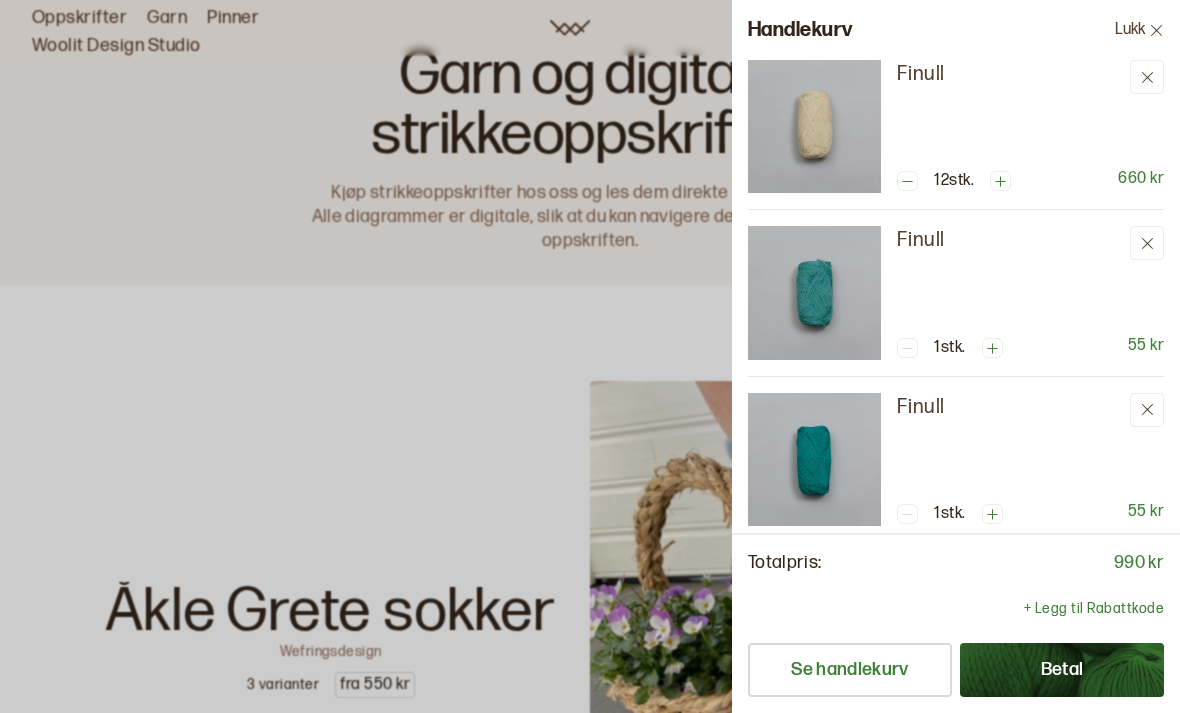 click on "Se handlekurv" at bounding box center (850, 670) 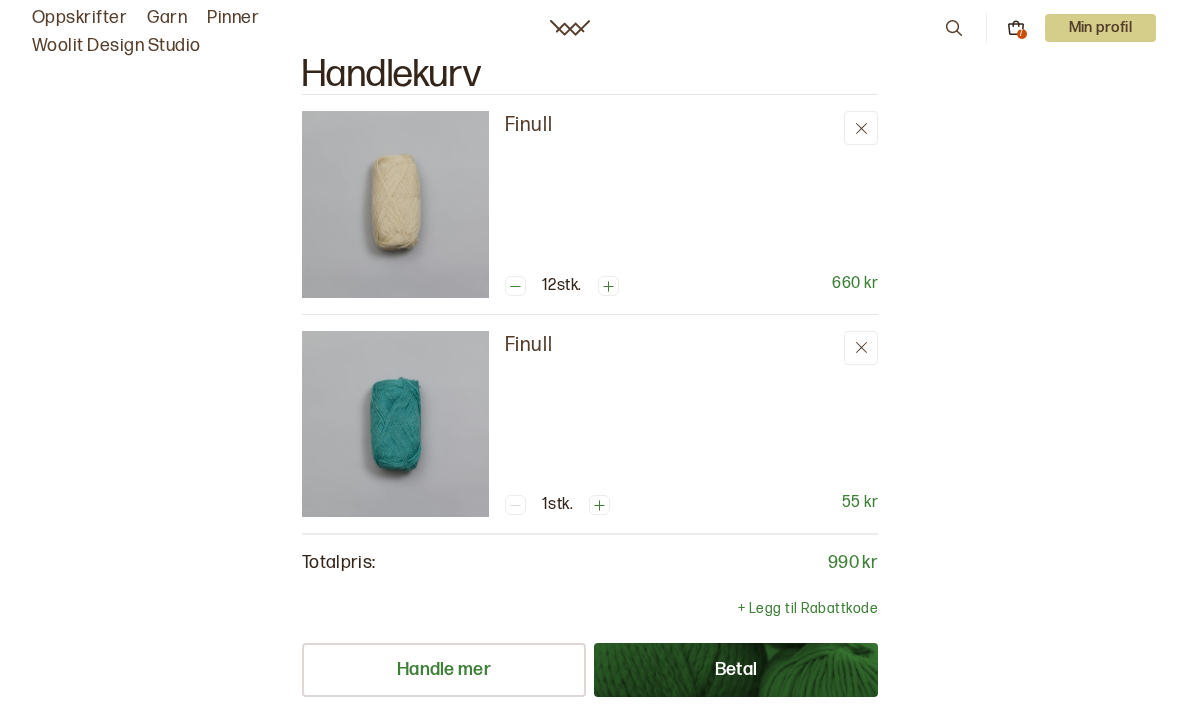 click on "Handle mer" at bounding box center (444, 670) 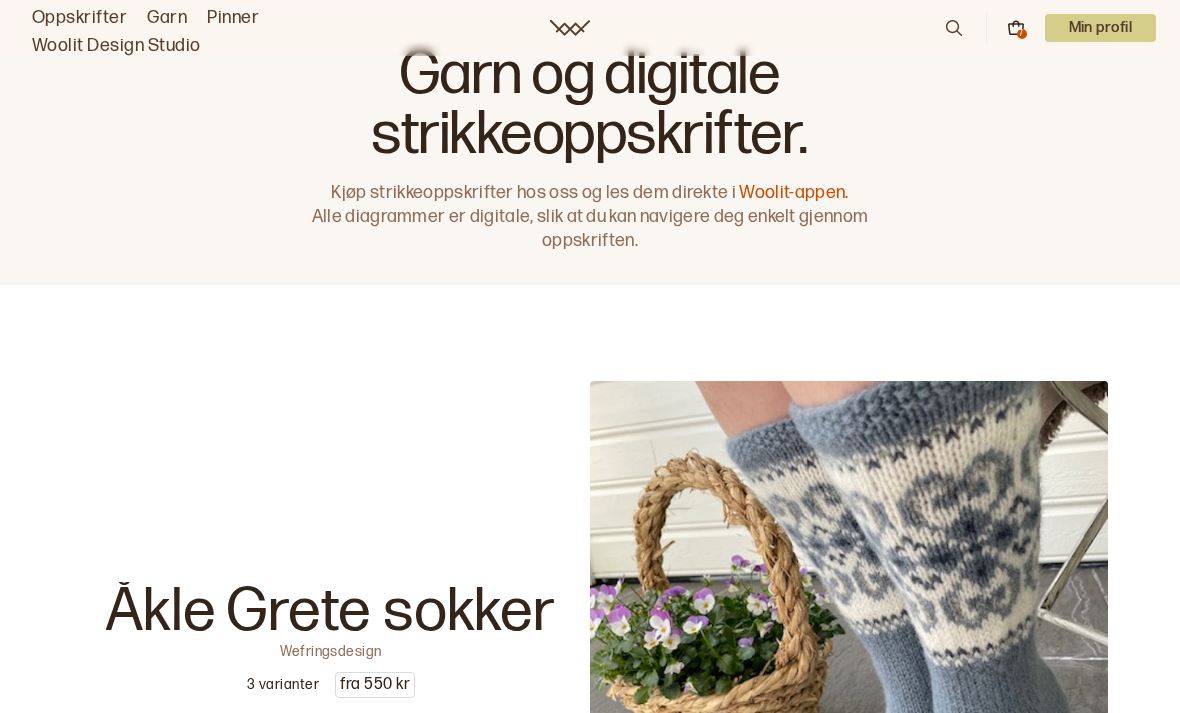 click 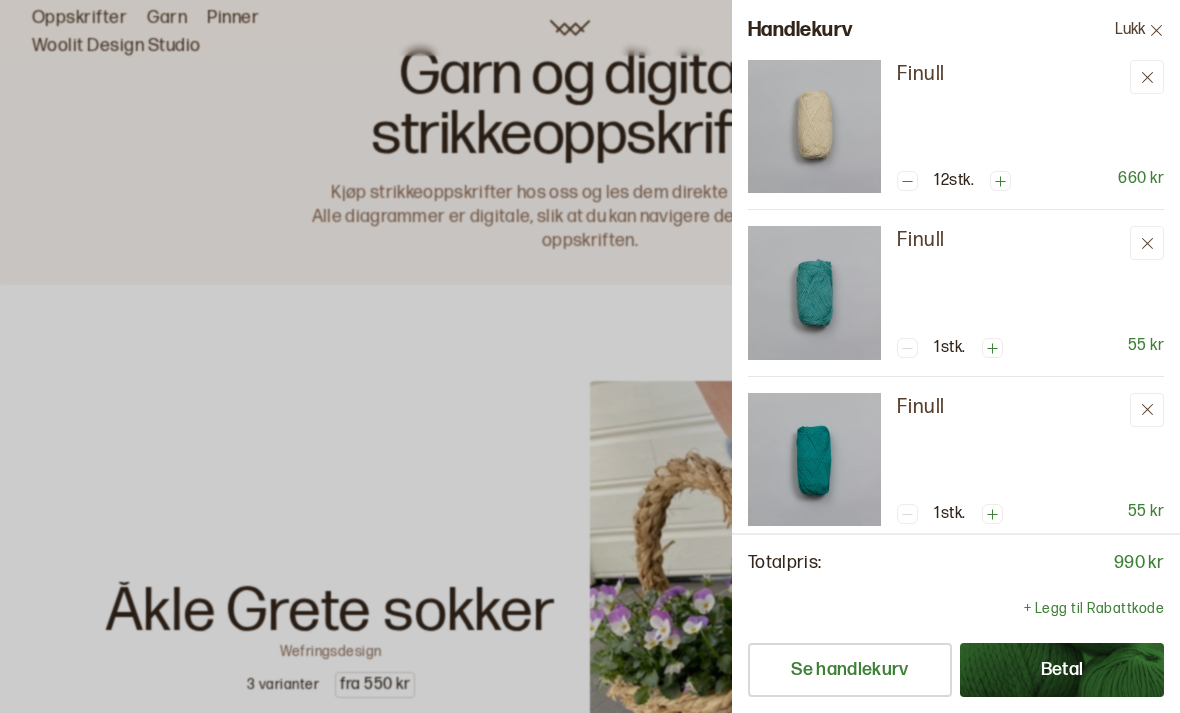 click on "Se handlekurv" at bounding box center (850, 670) 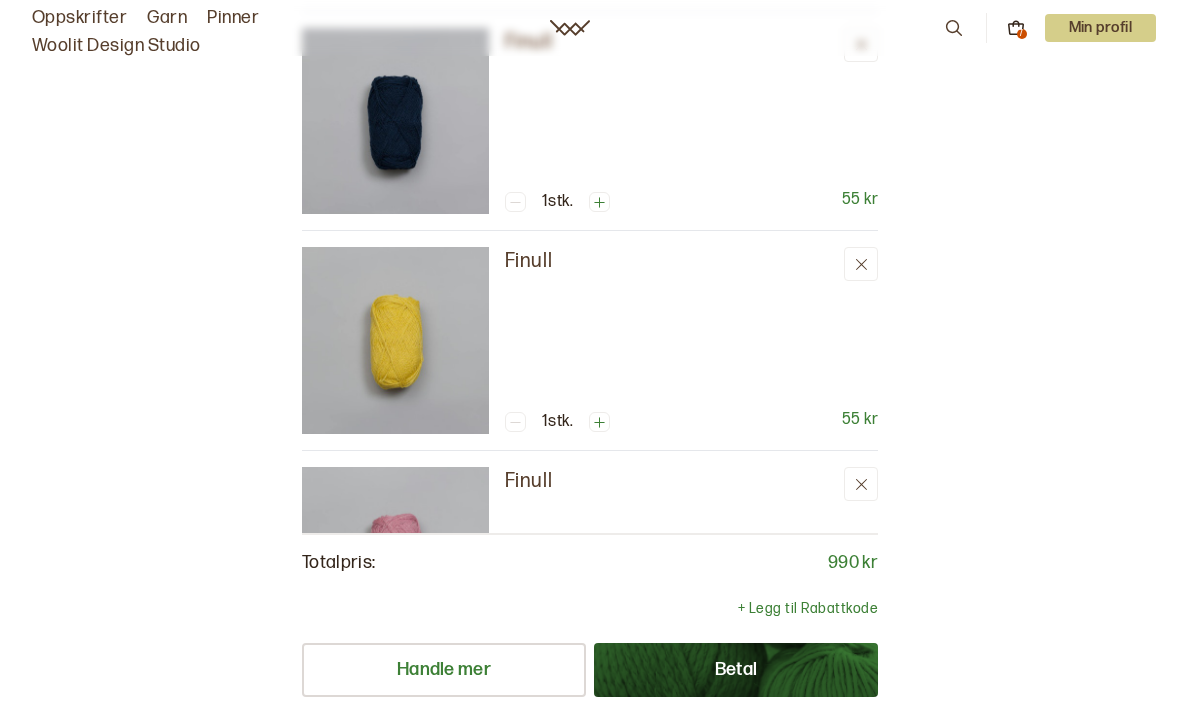scroll, scrollTop: 1268, scrollLeft: 0, axis: vertical 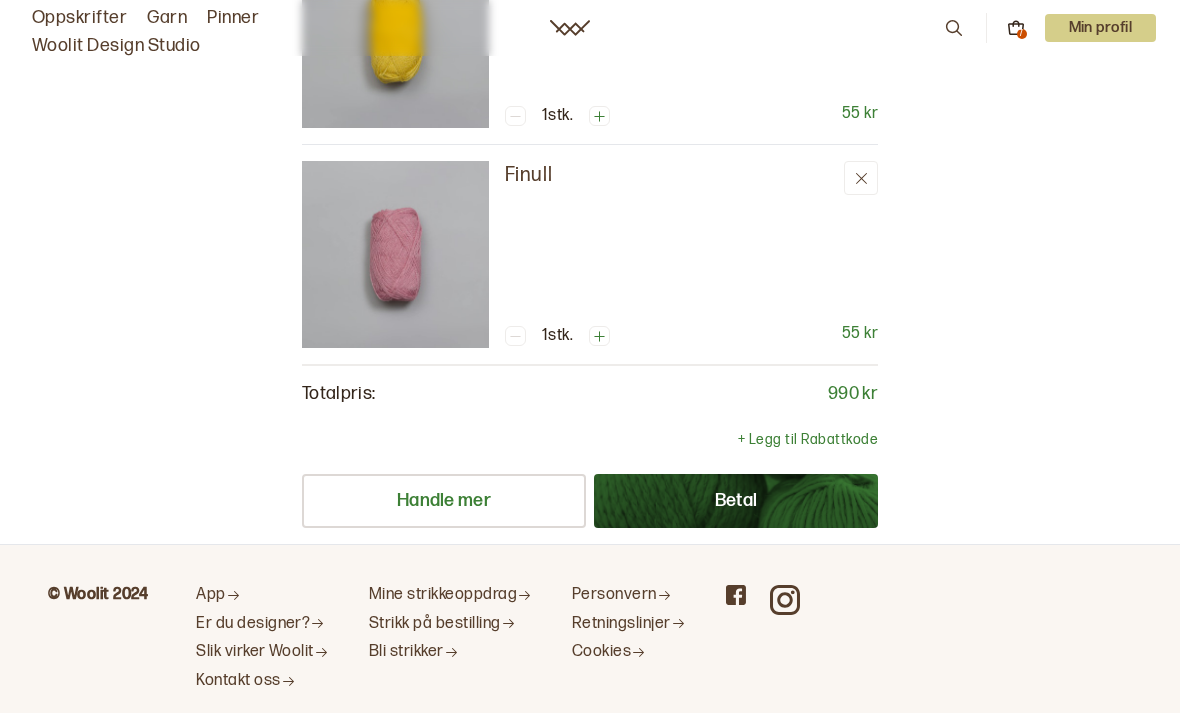 click on "+ Legg til Rabattkode" at bounding box center (808, 440) 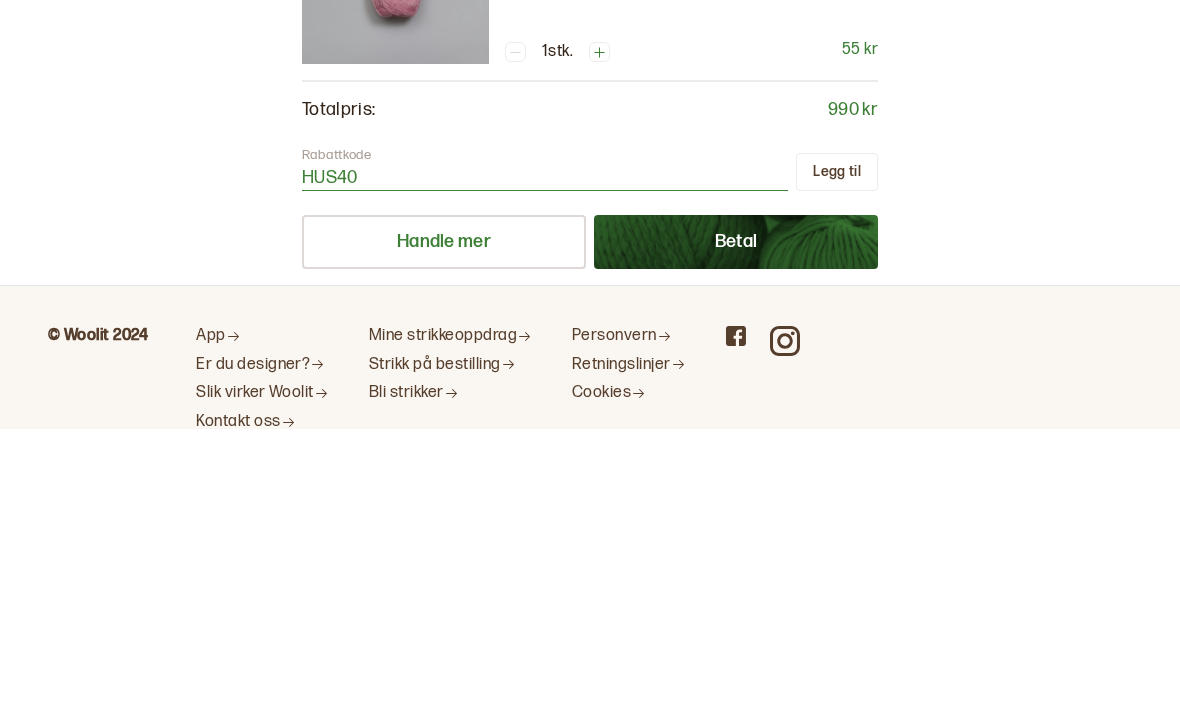 type on "HUS40" 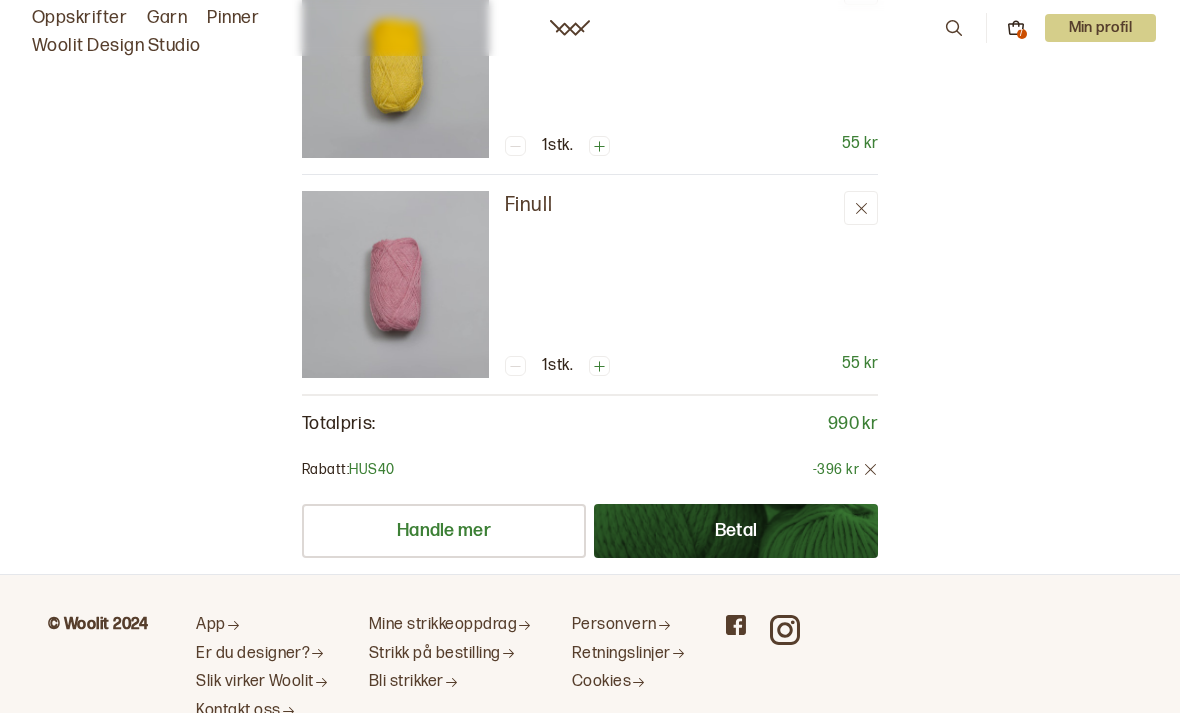 scroll, scrollTop: 1268, scrollLeft: 0, axis: vertical 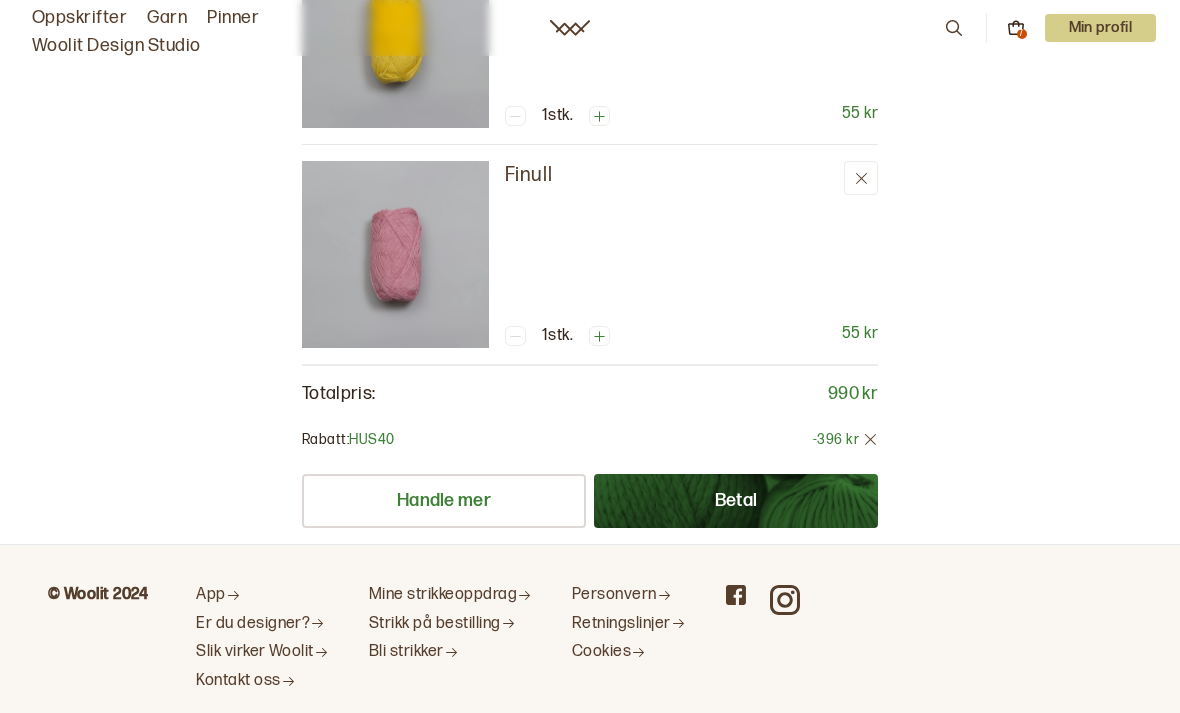 click on "Betal" at bounding box center [736, 501] 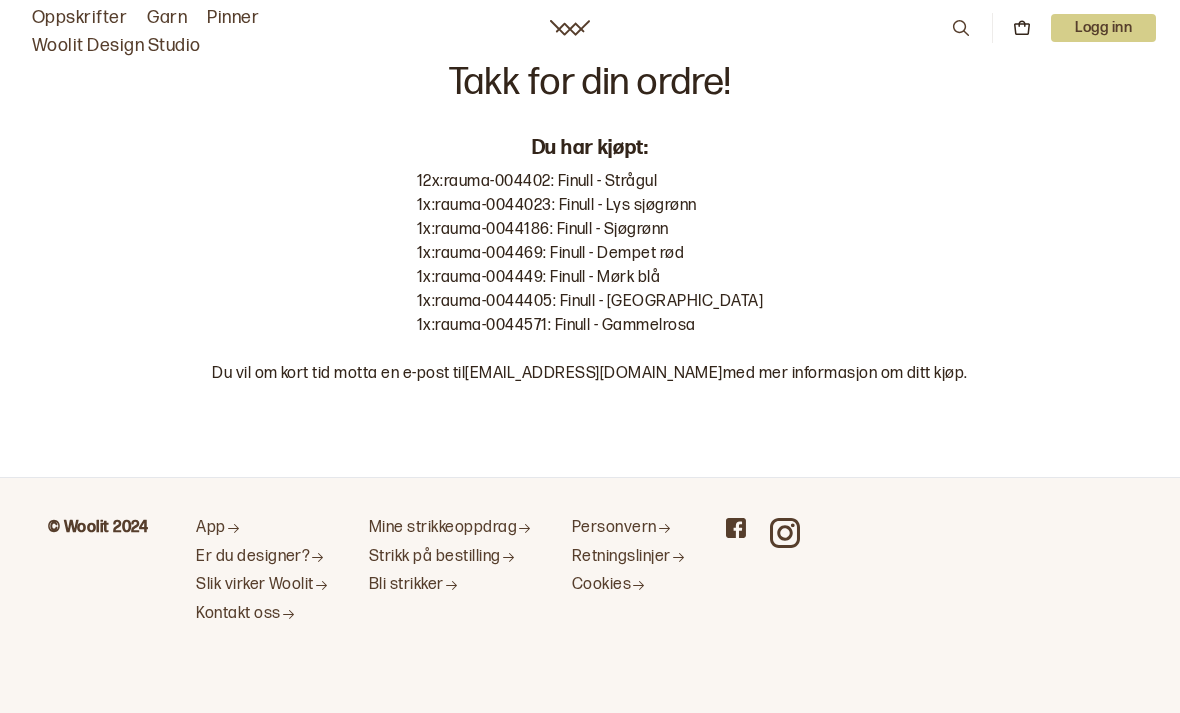 scroll, scrollTop: 0, scrollLeft: 0, axis: both 